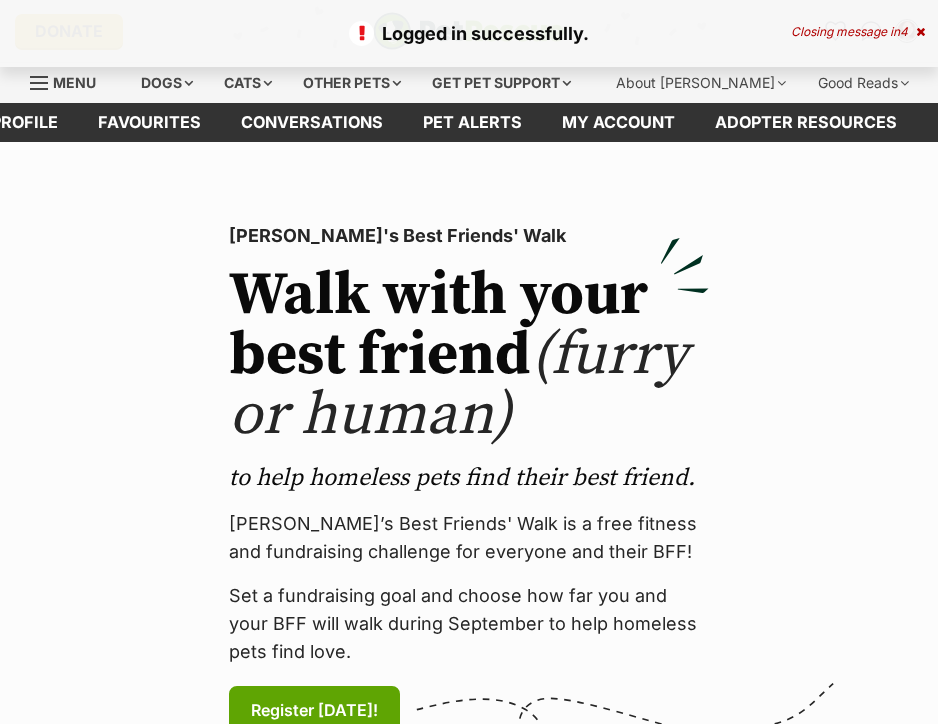 scroll, scrollTop: 0, scrollLeft: 0, axis: both 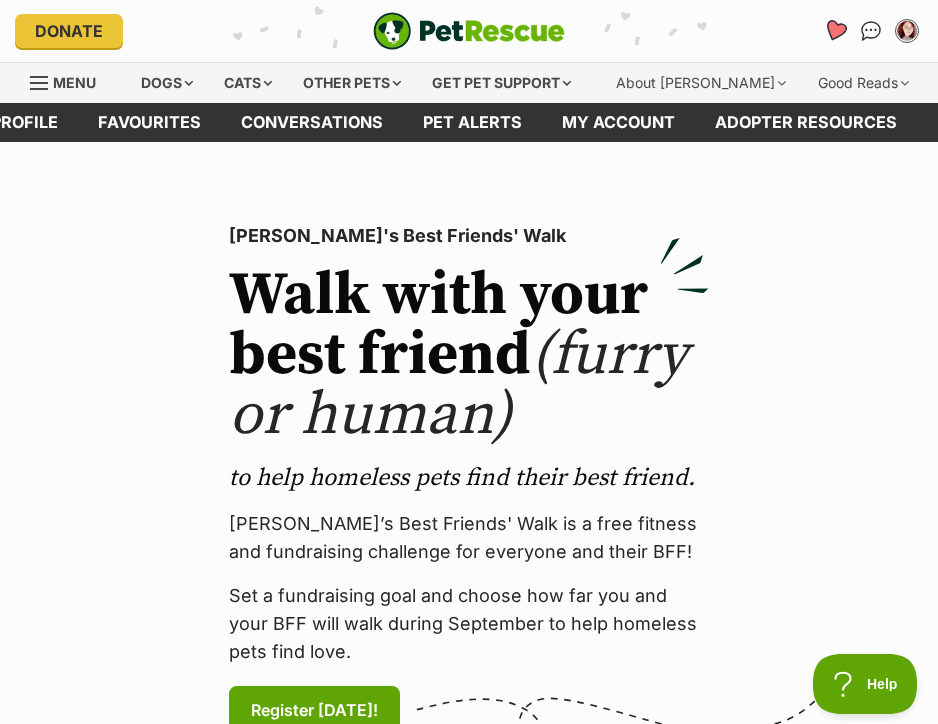 click 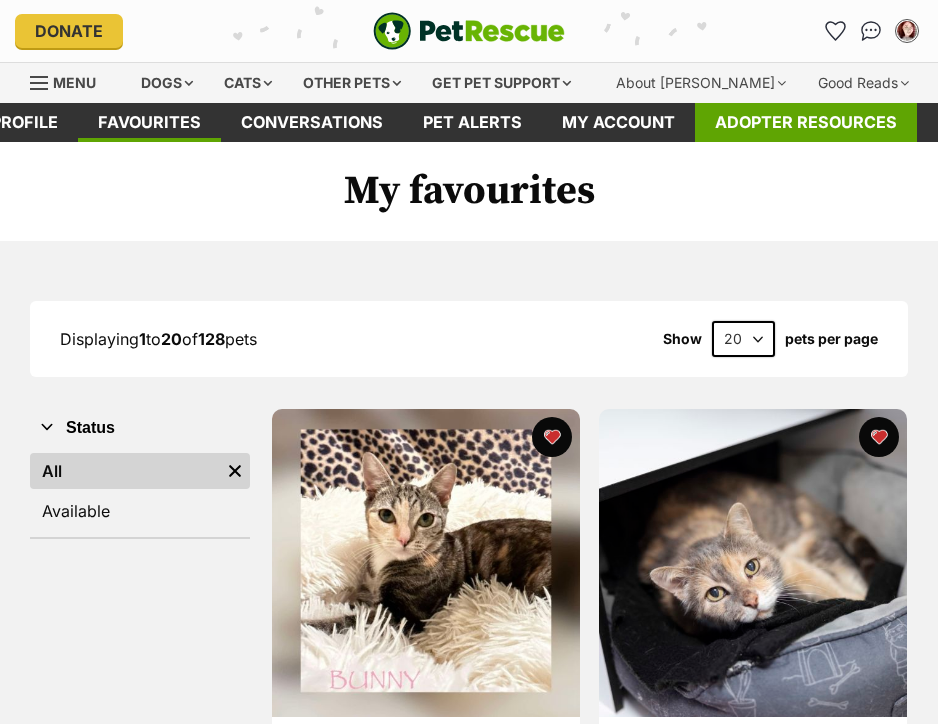 scroll, scrollTop: 0, scrollLeft: 0, axis: both 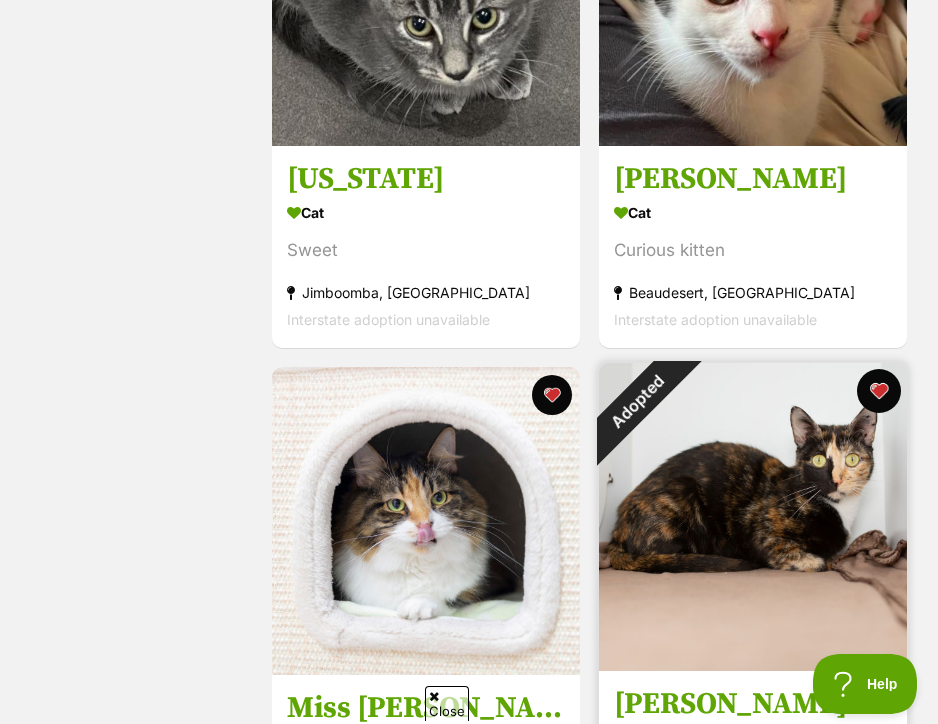 click at bounding box center (878, 391) 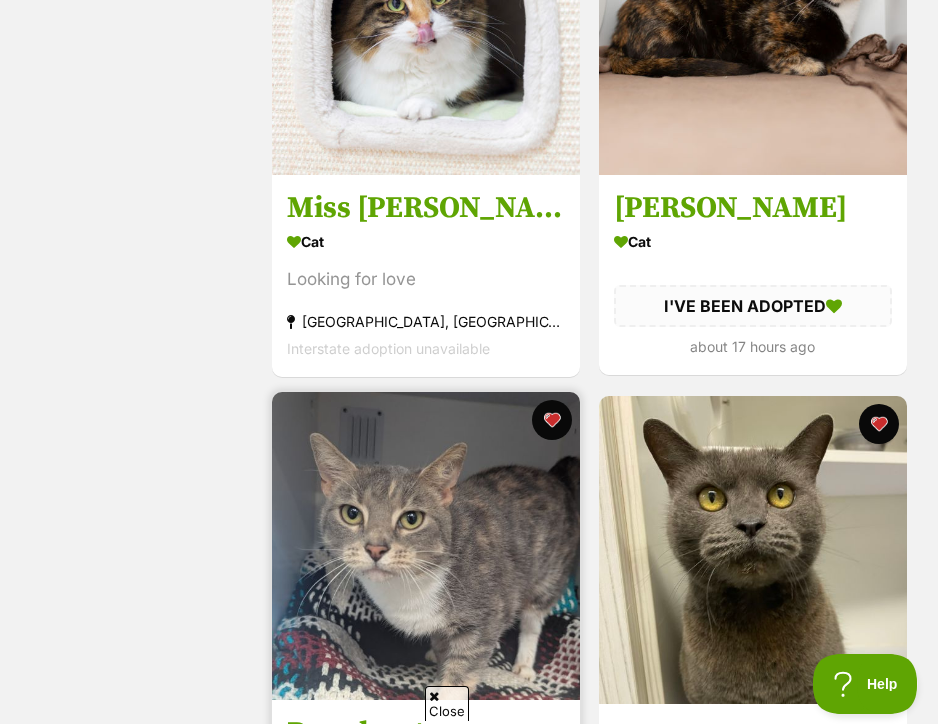 scroll, scrollTop: 2200, scrollLeft: 0, axis: vertical 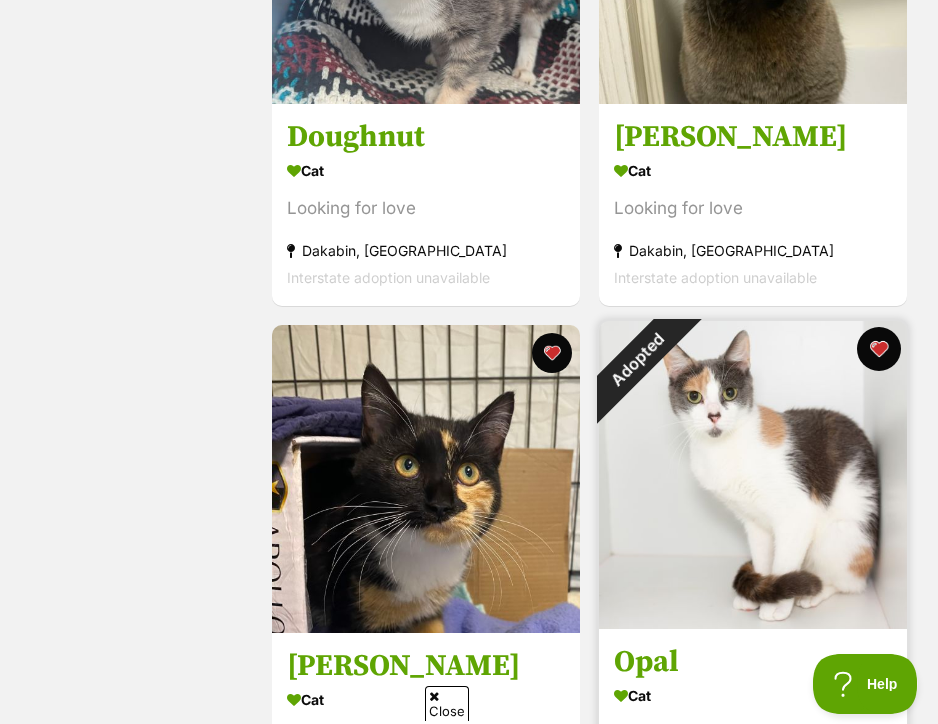 click at bounding box center (878, 349) 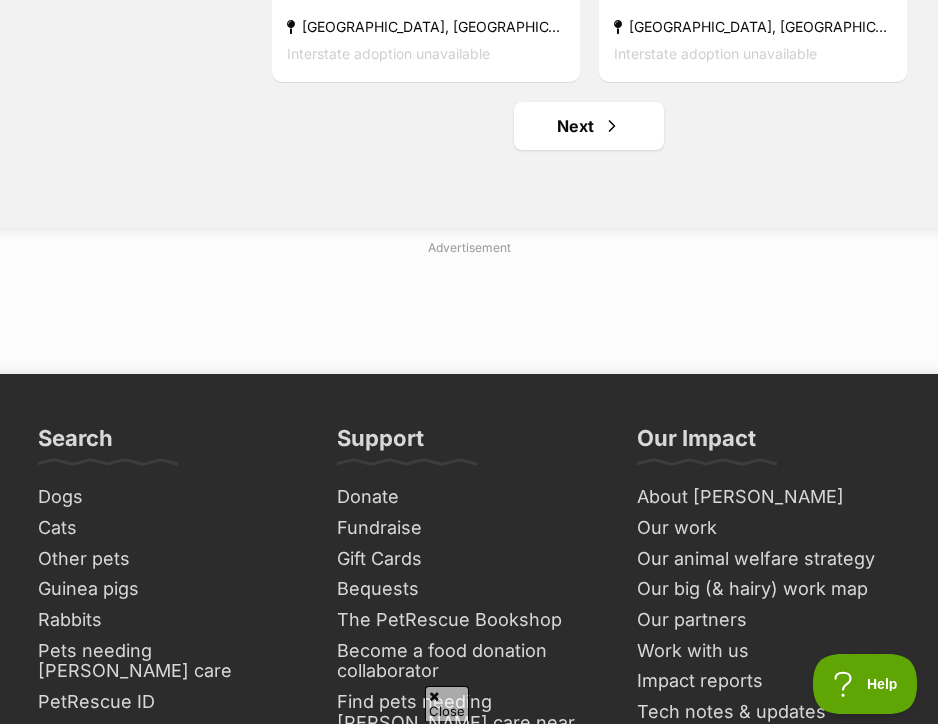 scroll, scrollTop: 5600, scrollLeft: 0, axis: vertical 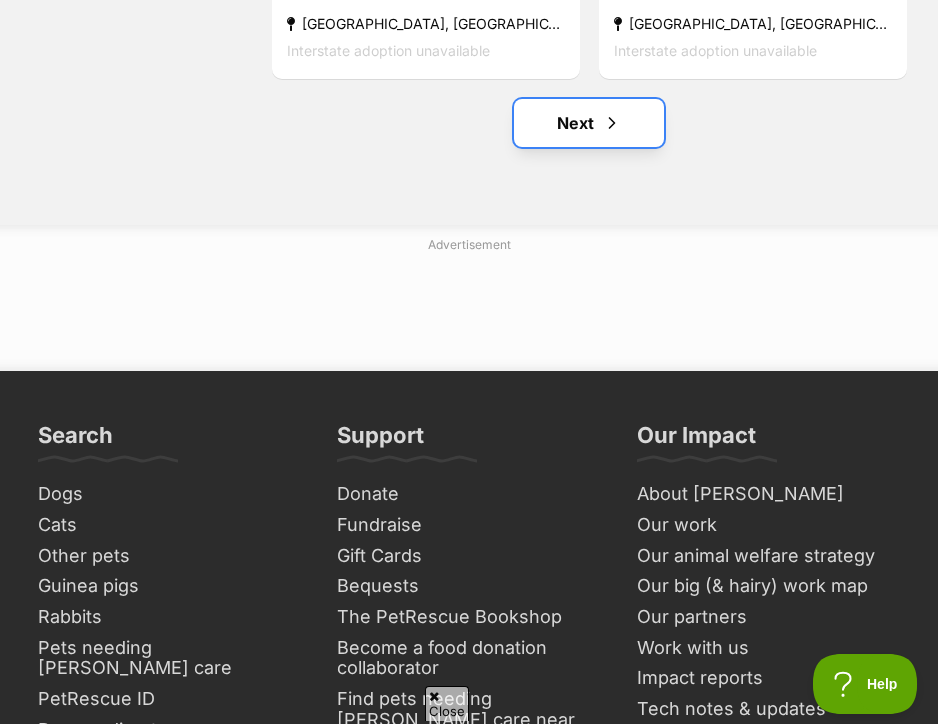 click on "Next" at bounding box center (589, 123) 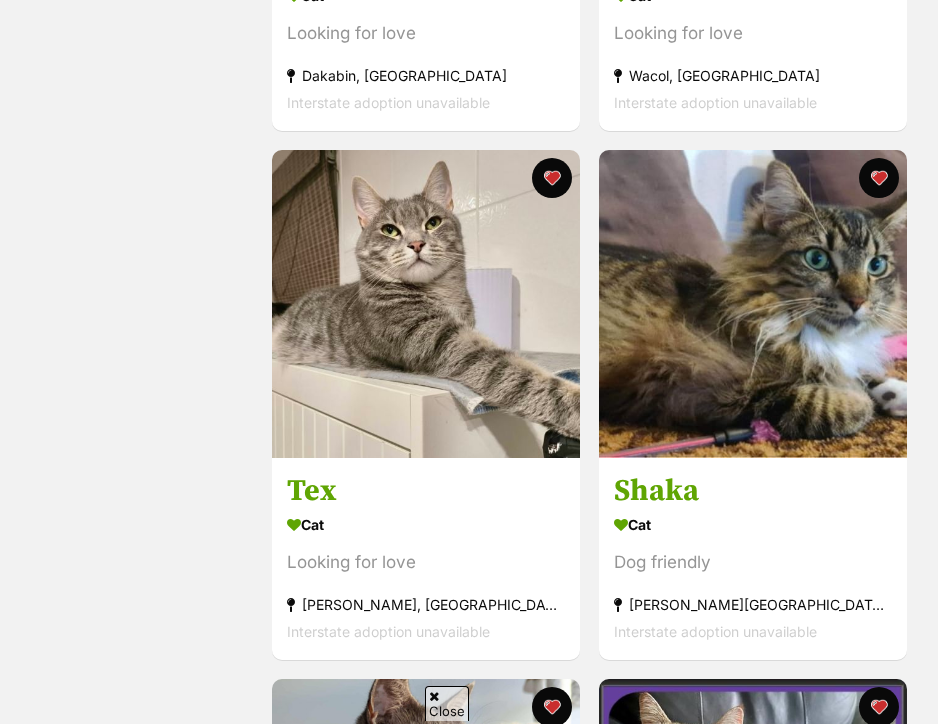 scroll, scrollTop: 800, scrollLeft: 0, axis: vertical 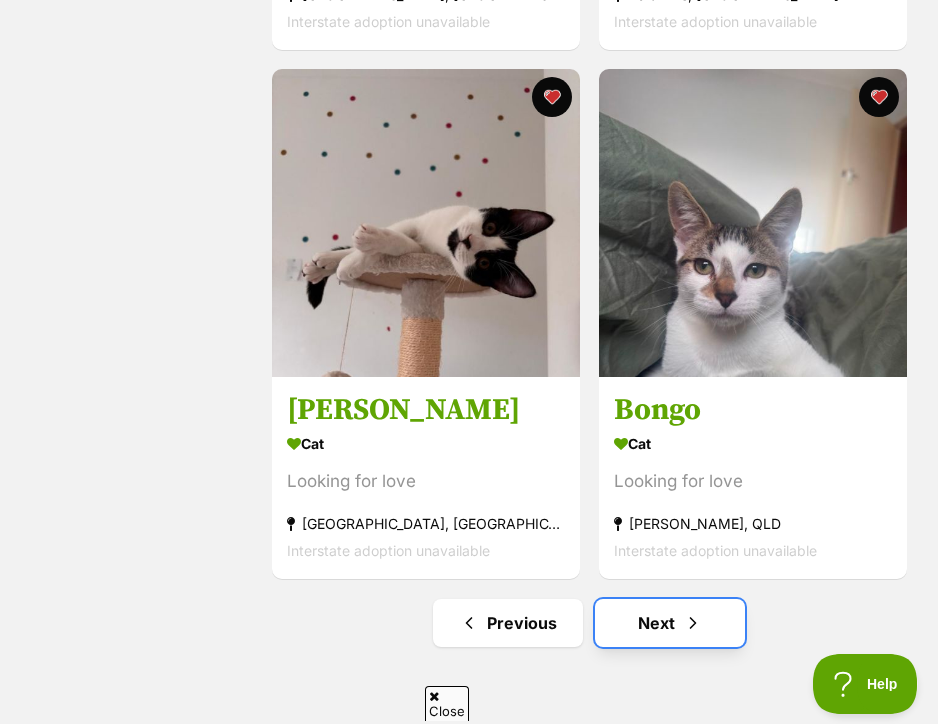 click on "Next" at bounding box center [670, 623] 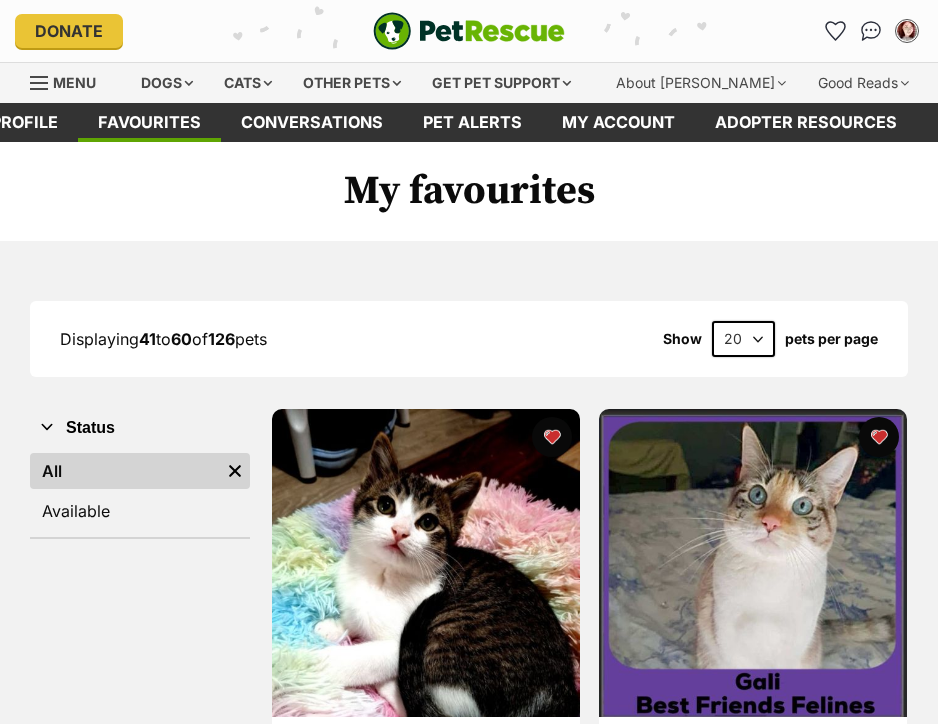 scroll, scrollTop: 0, scrollLeft: 0, axis: both 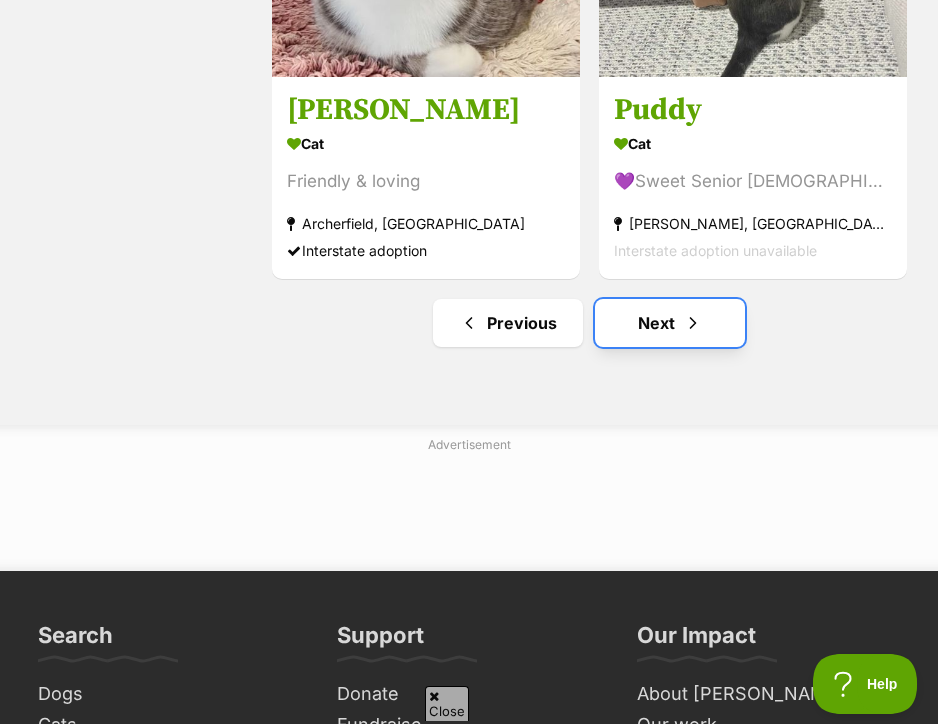 click on "Next" at bounding box center [670, 323] 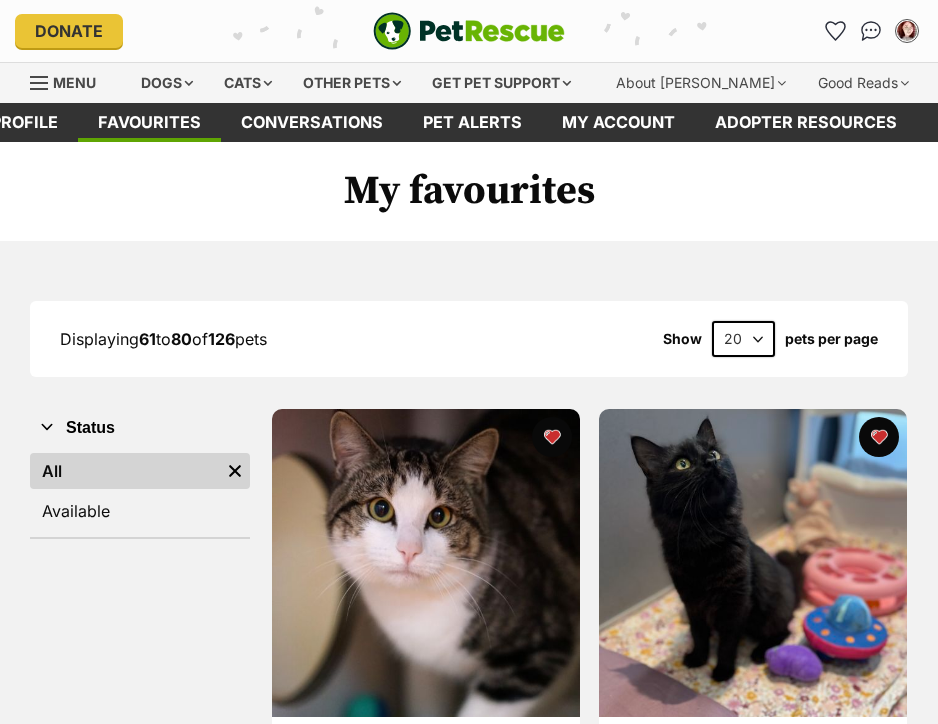 scroll, scrollTop: 0, scrollLeft: 0, axis: both 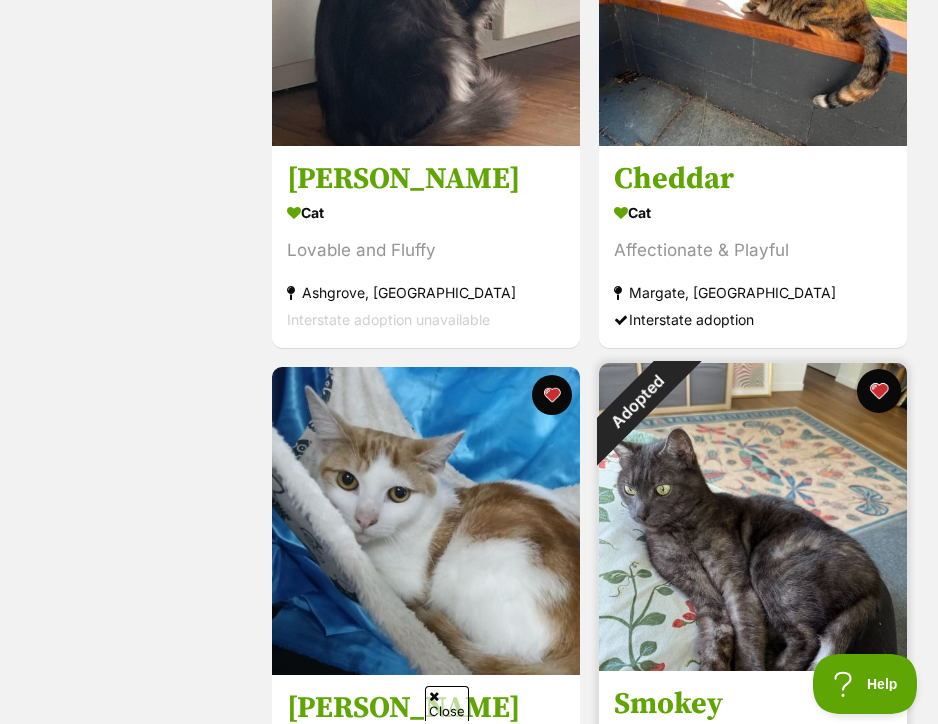 click at bounding box center (878, 391) 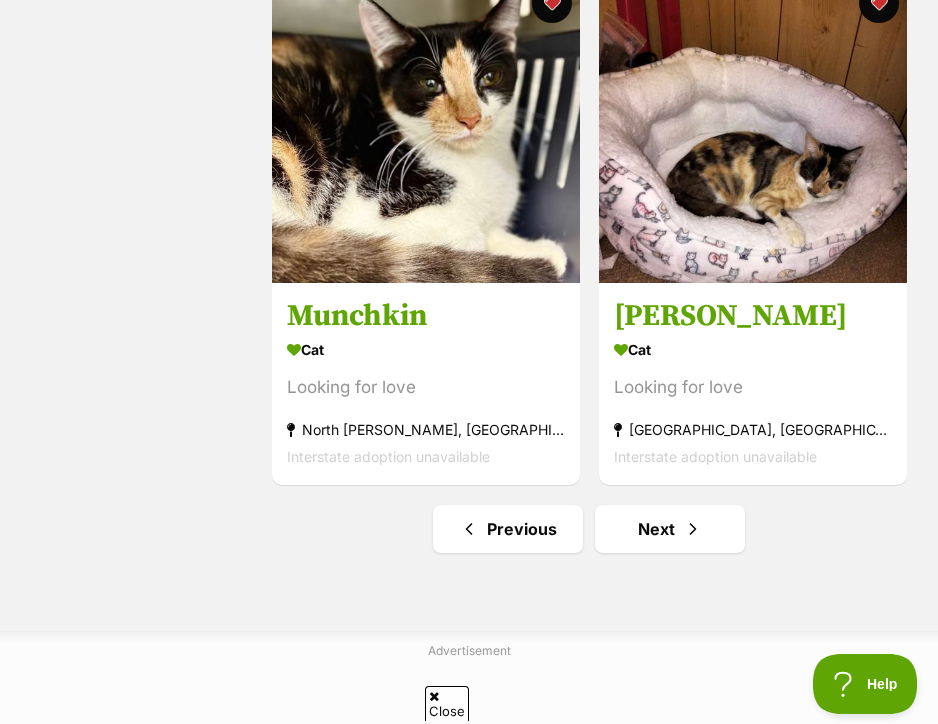 scroll, scrollTop: 5200, scrollLeft: 0, axis: vertical 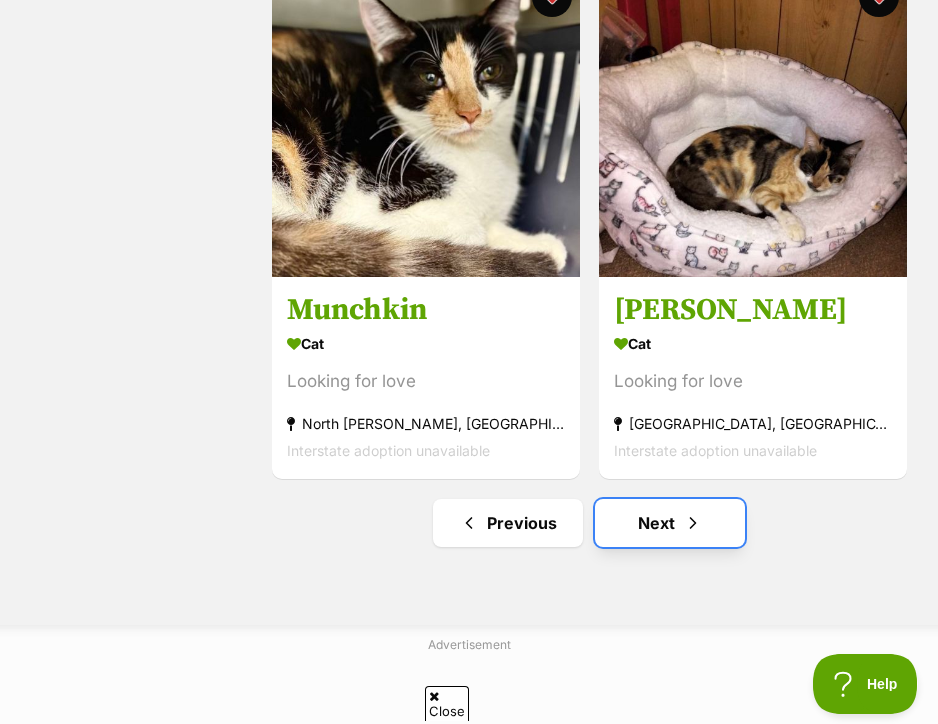 click on "Next" at bounding box center [670, 523] 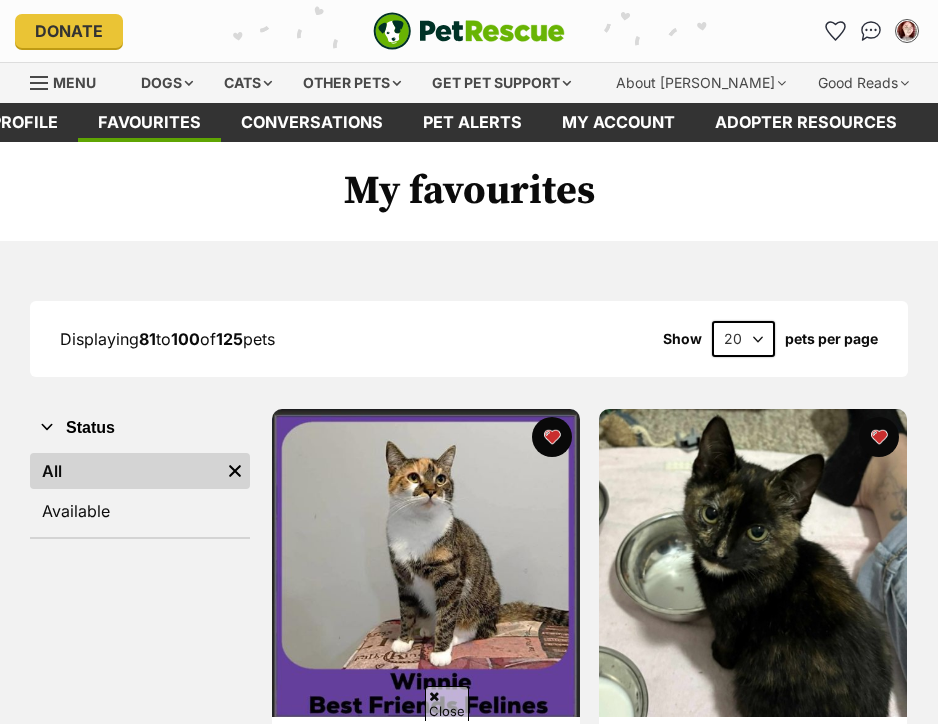 scroll, scrollTop: 600, scrollLeft: 0, axis: vertical 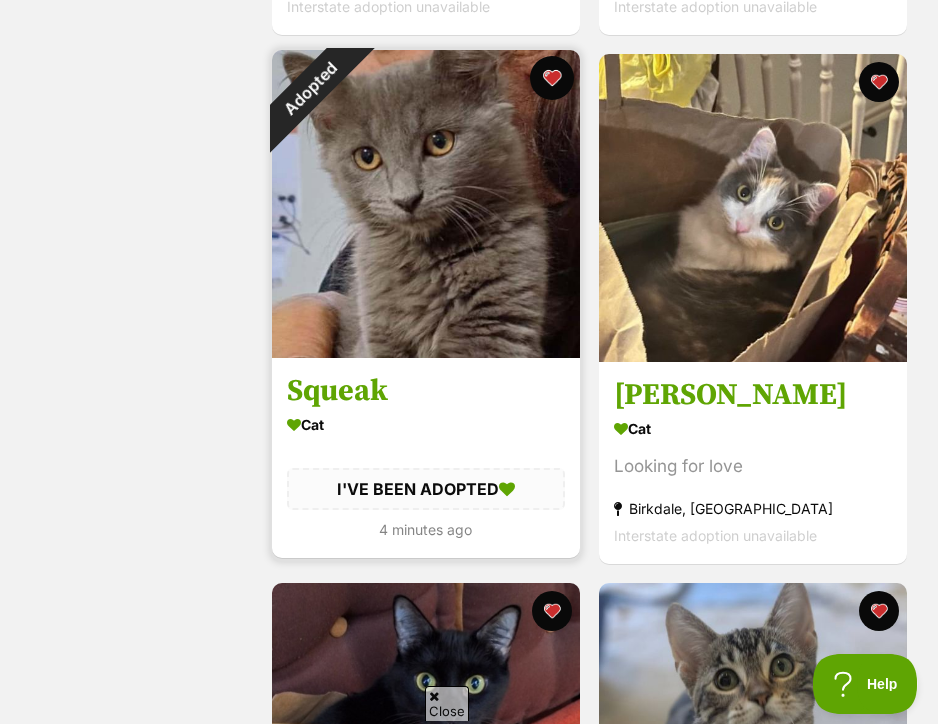 click at bounding box center [552, 78] 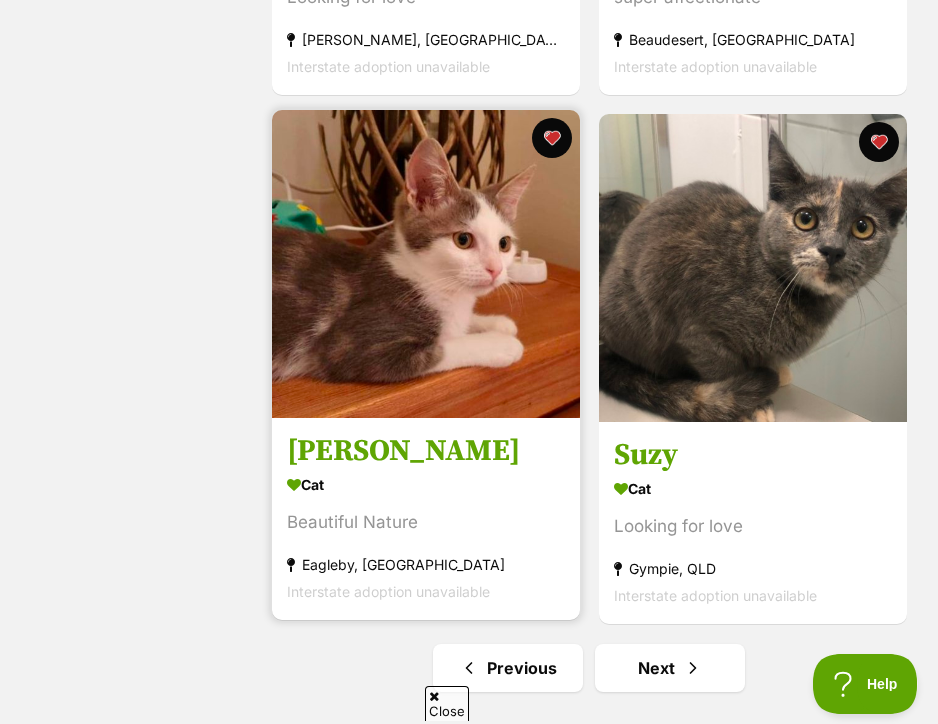 scroll, scrollTop: 5500, scrollLeft: 0, axis: vertical 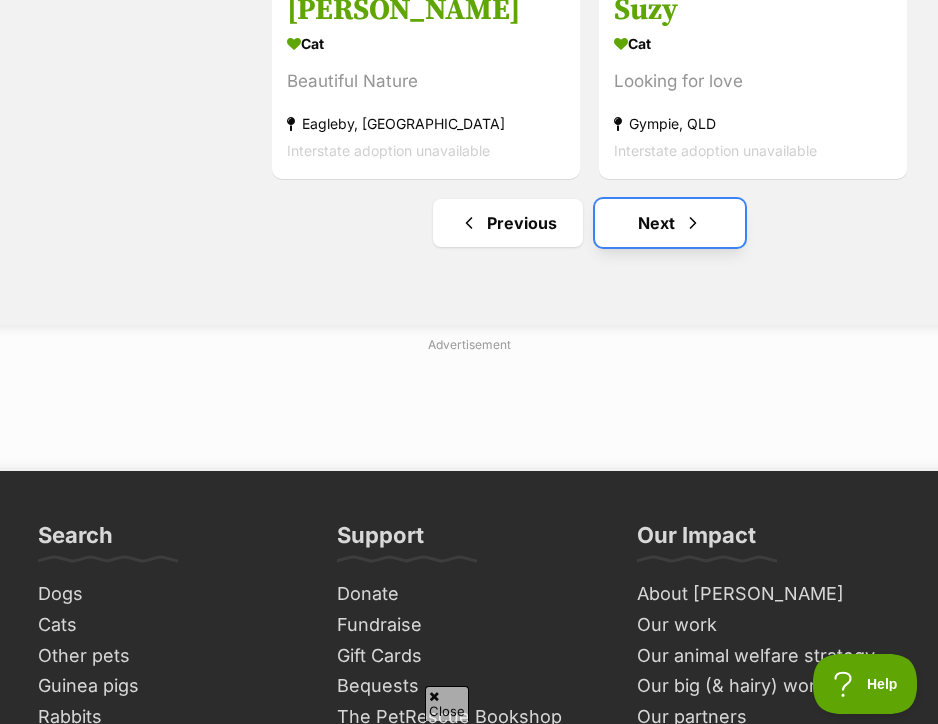 click on "Next" at bounding box center [670, 223] 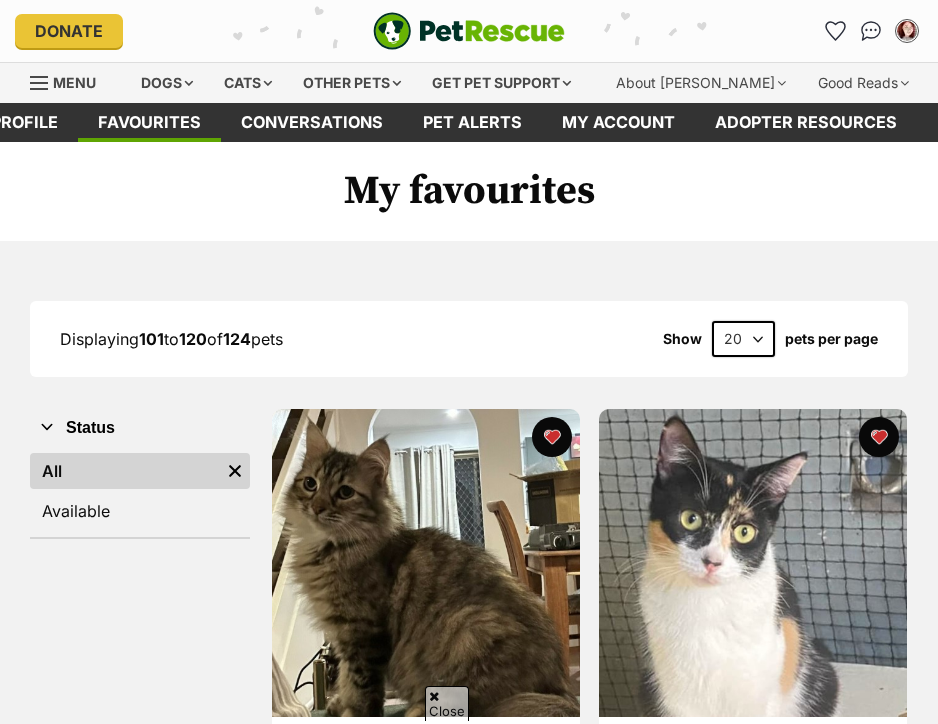scroll, scrollTop: 700, scrollLeft: 0, axis: vertical 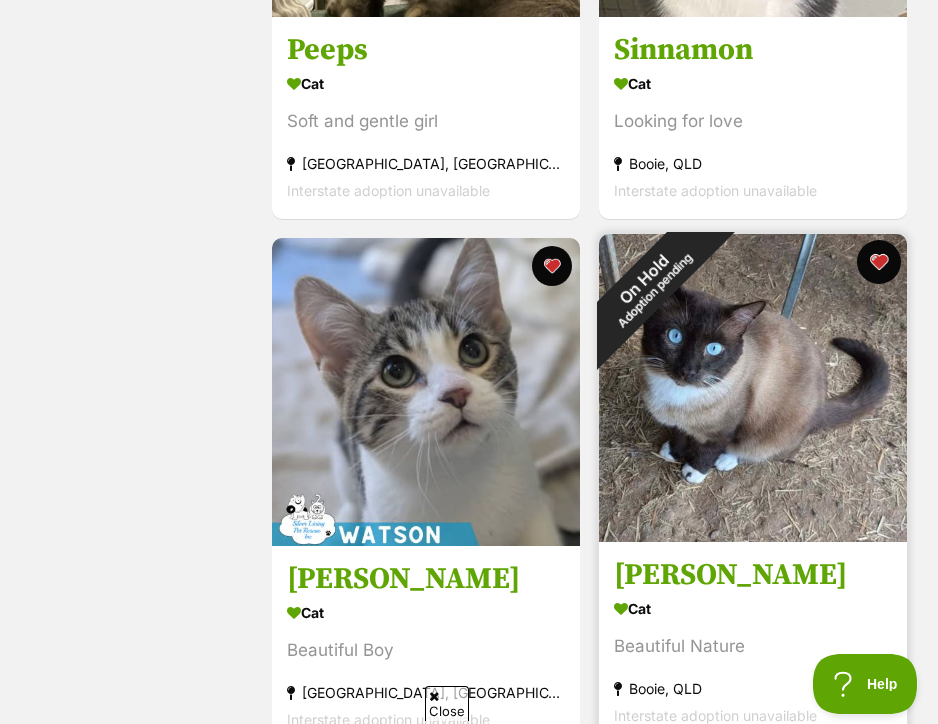 click at bounding box center (878, 262) 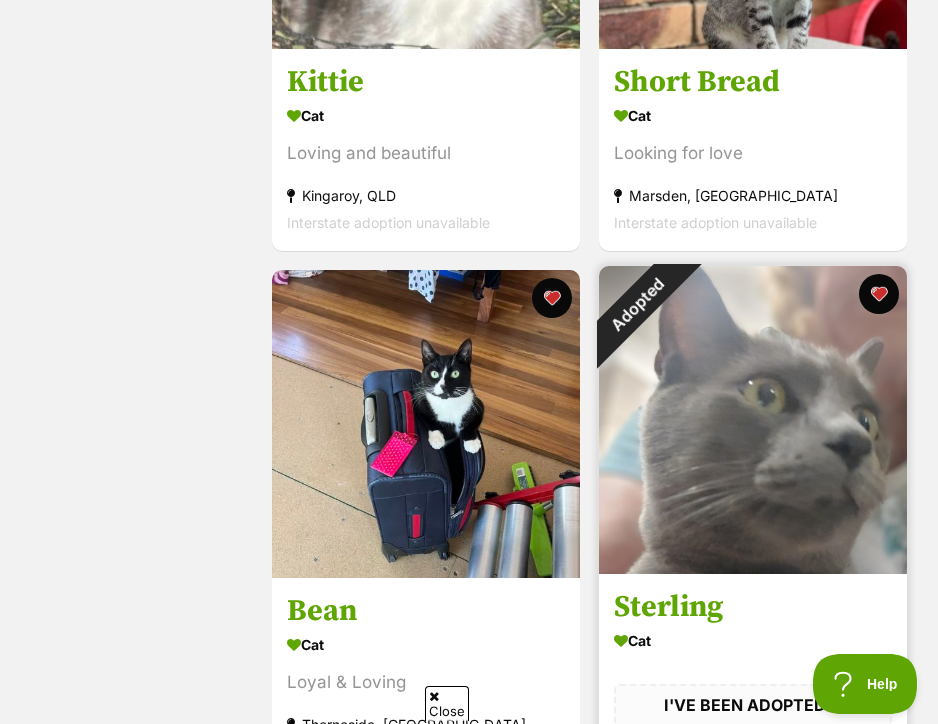 scroll, scrollTop: 1800, scrollLeft: 0, axis: vertical 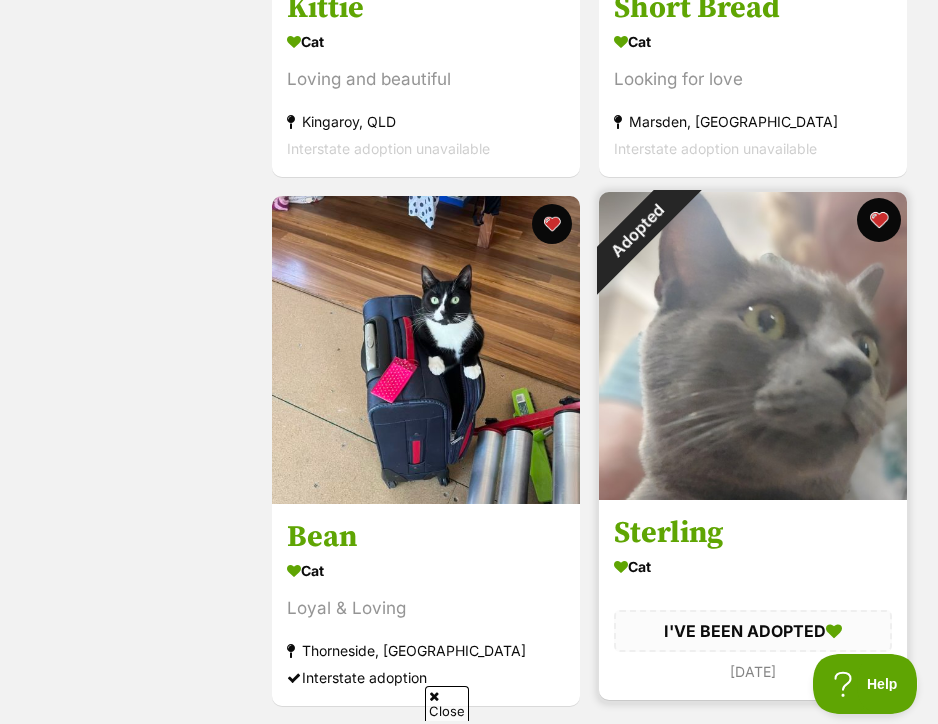 click at bounding box center (878, 220) 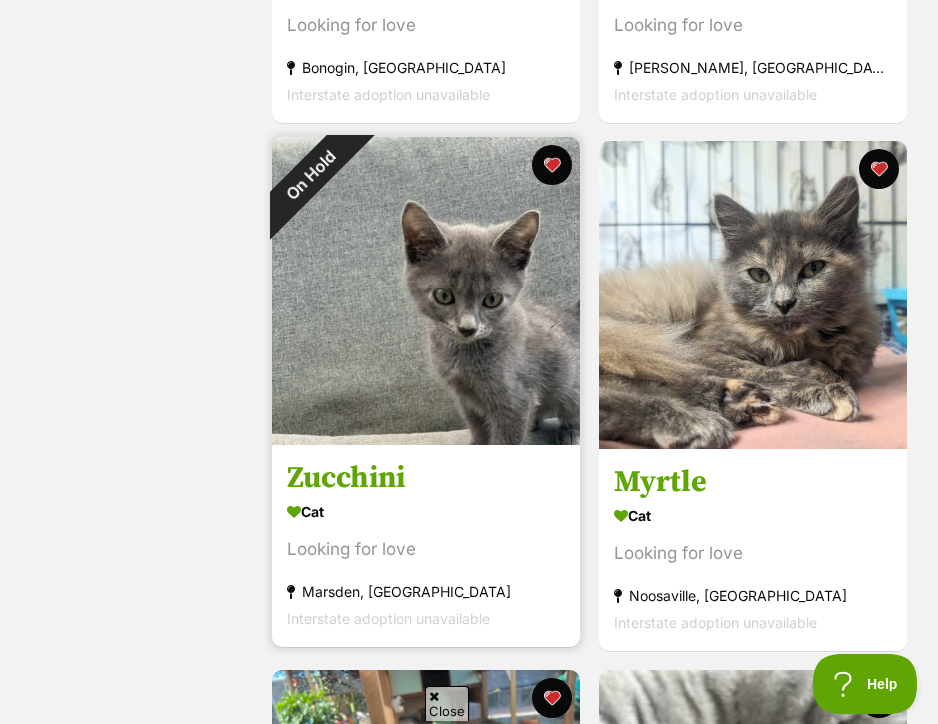 scroll, scrollTop: 4000, scrollLeft: 0, axis: vertical 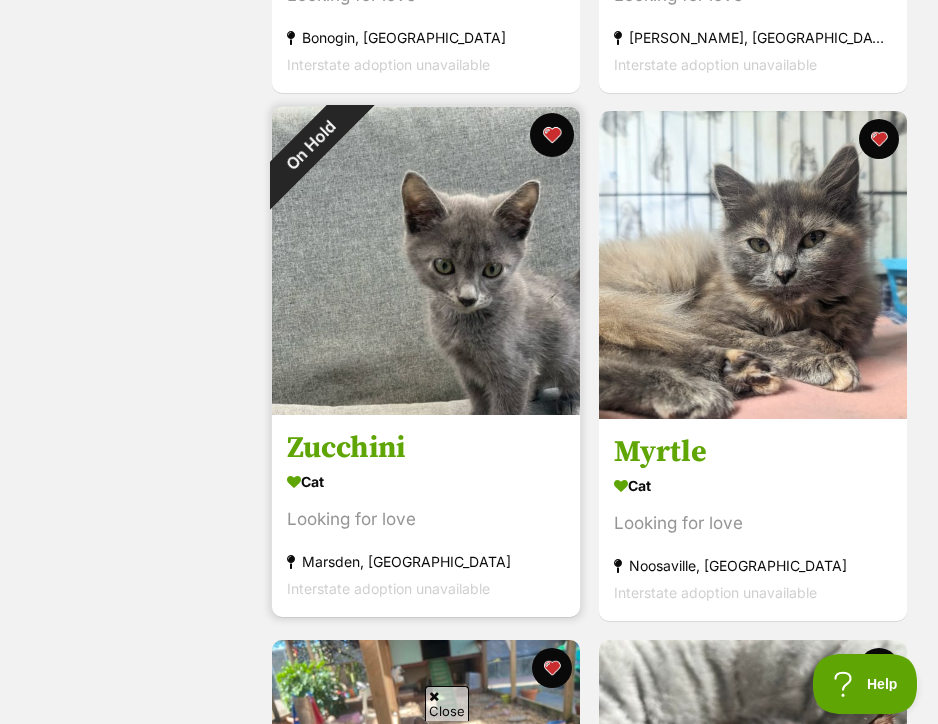 click at bounding box center (552, 135) 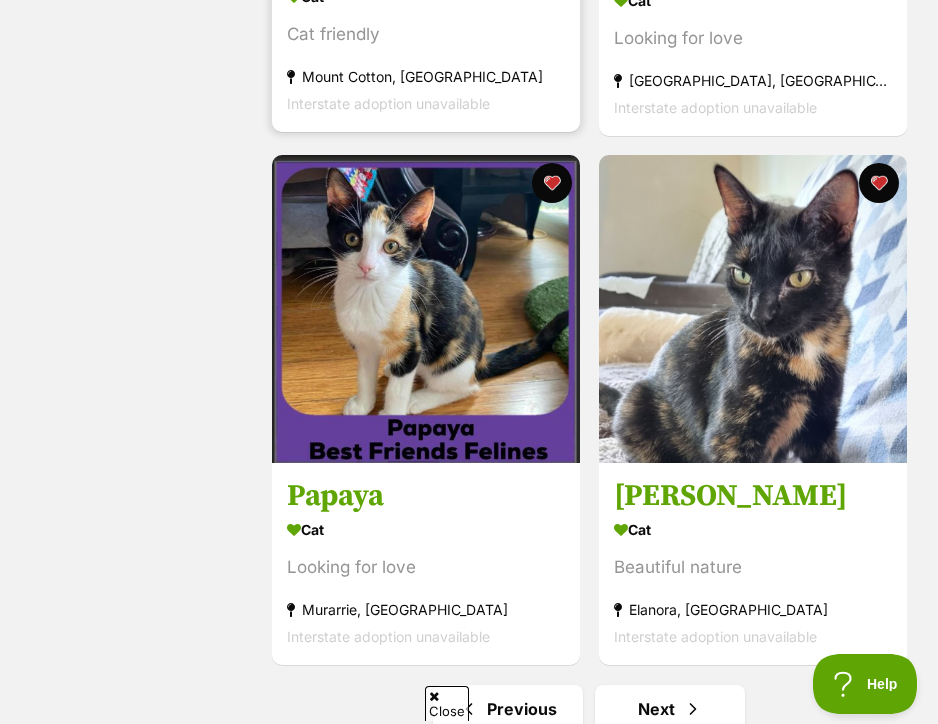 scroll, scrollTop: 5100, scrollLeft: 0, axis: vertical 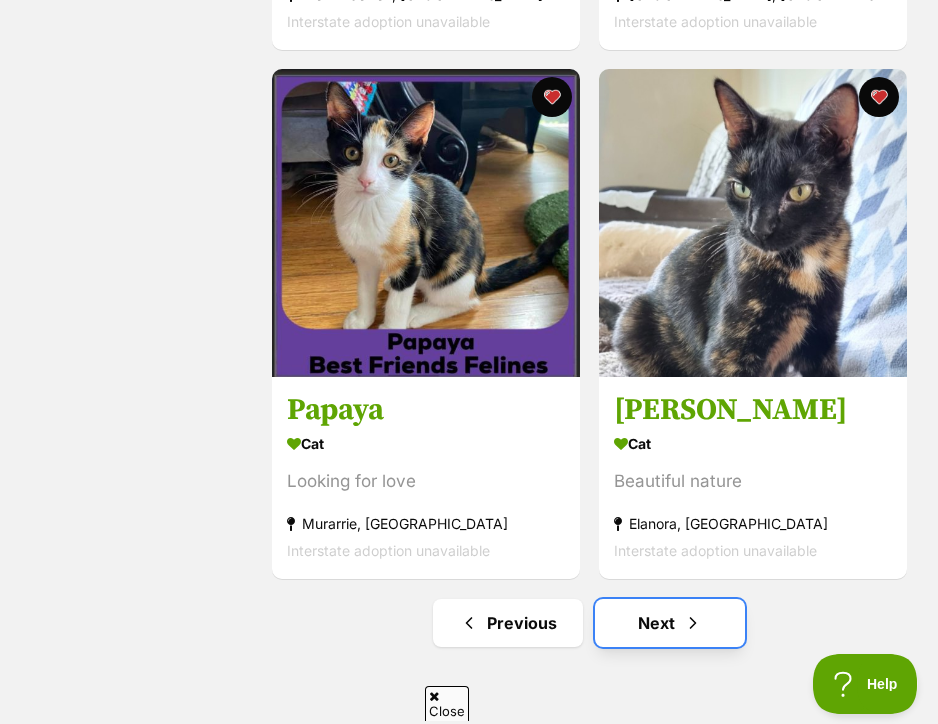 click on "Next" at bounding box center [670, 623] 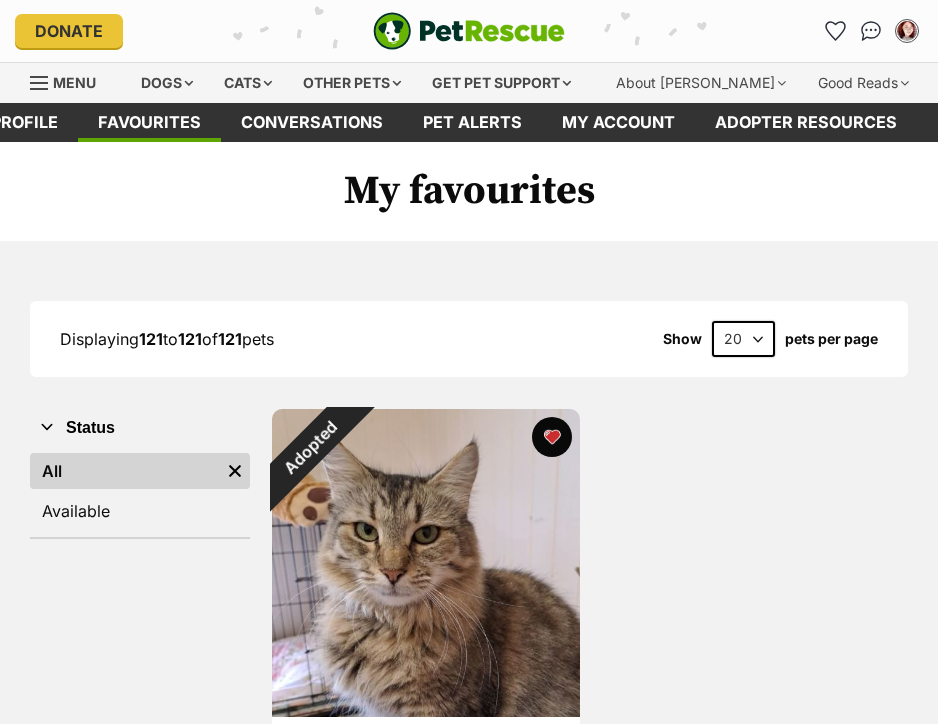 scroll, scrollTop: 0, scrollLeft: 0, axis: both 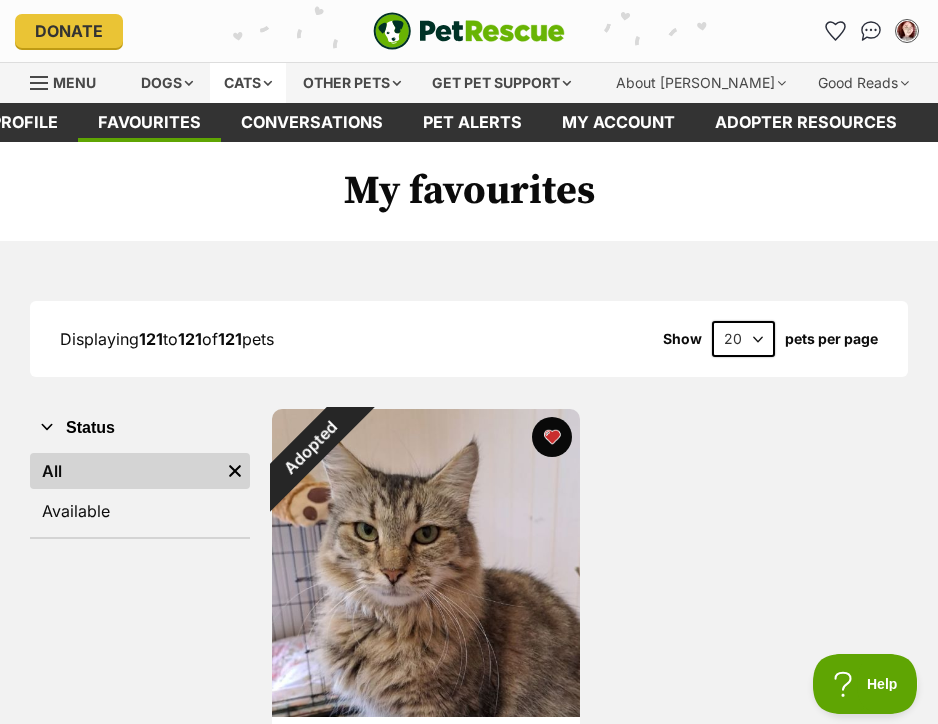click on "Cats" at bounding box center (248, 83) 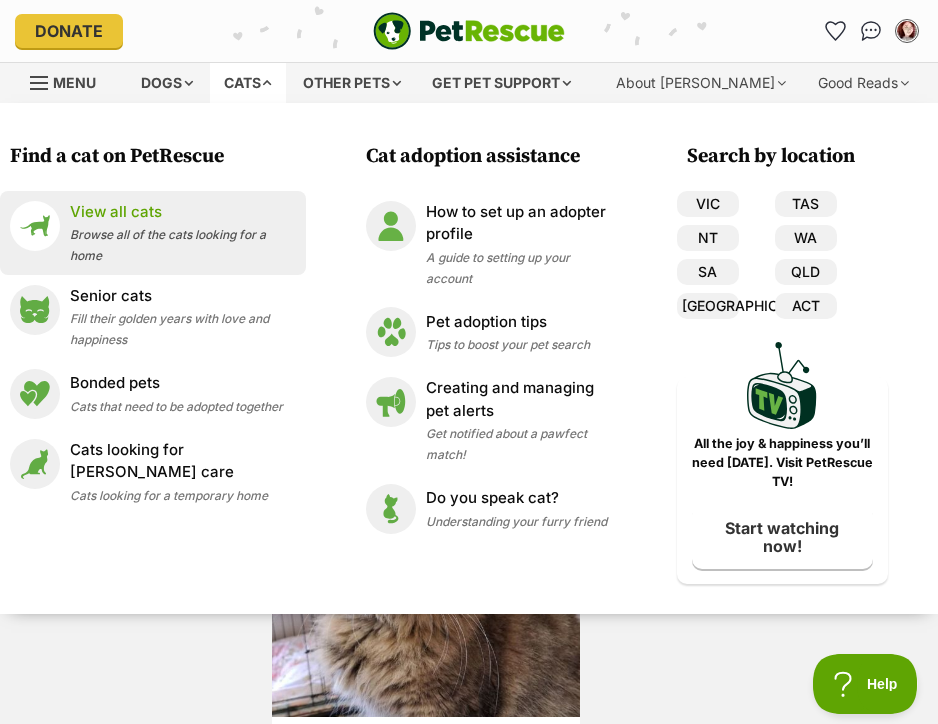click on "Browse all of the cats looking for a home" at bounding box center [168, 245] 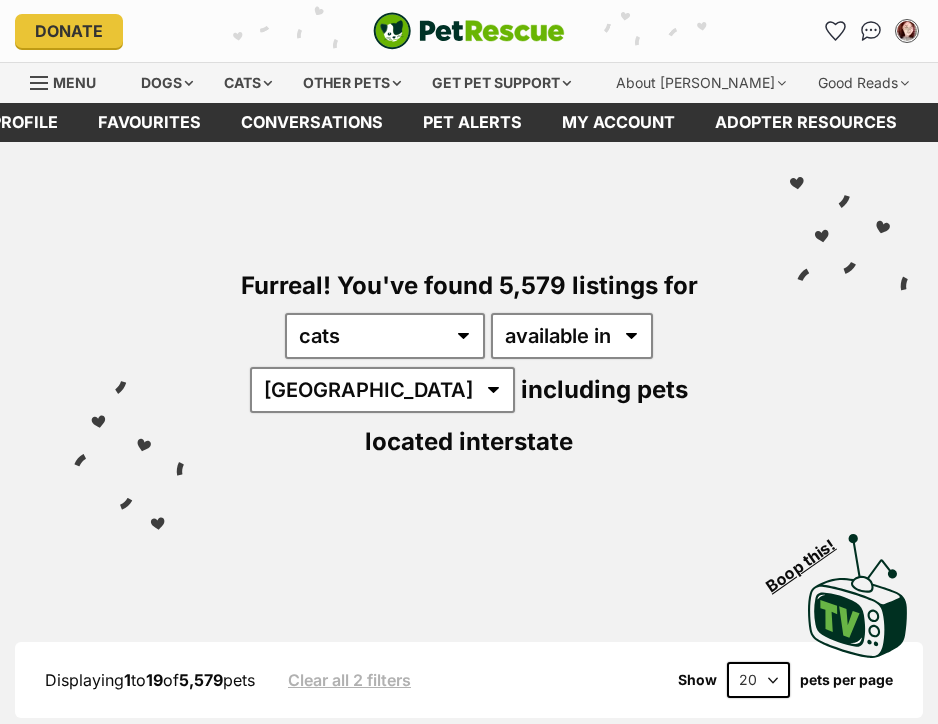 scroll, scrollTop: 0, scrollLeft: 0, axis: both 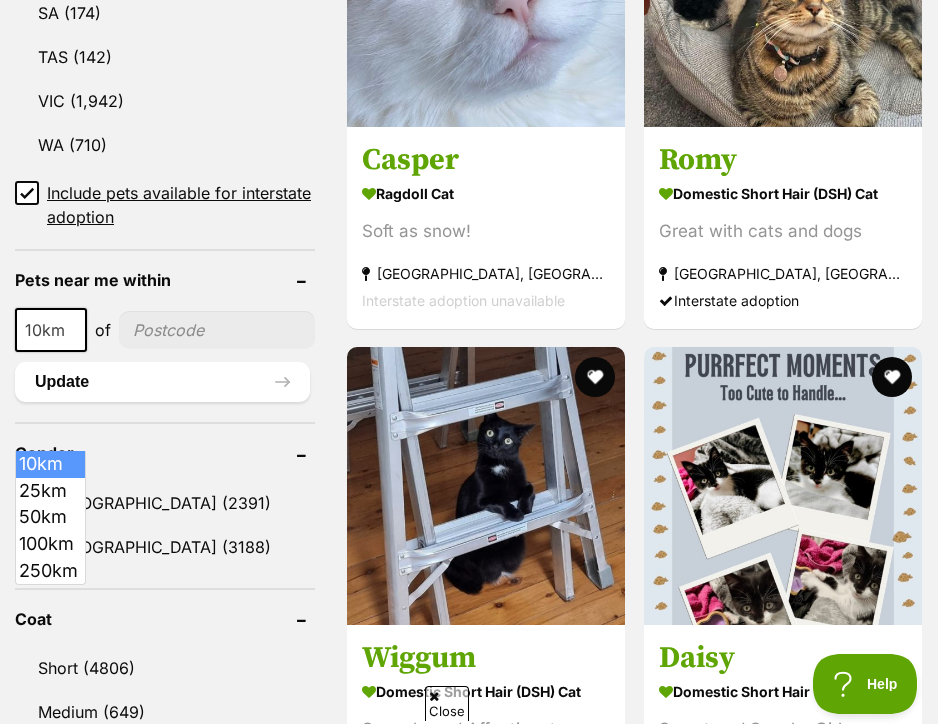 click at bounding box center (76, 330) 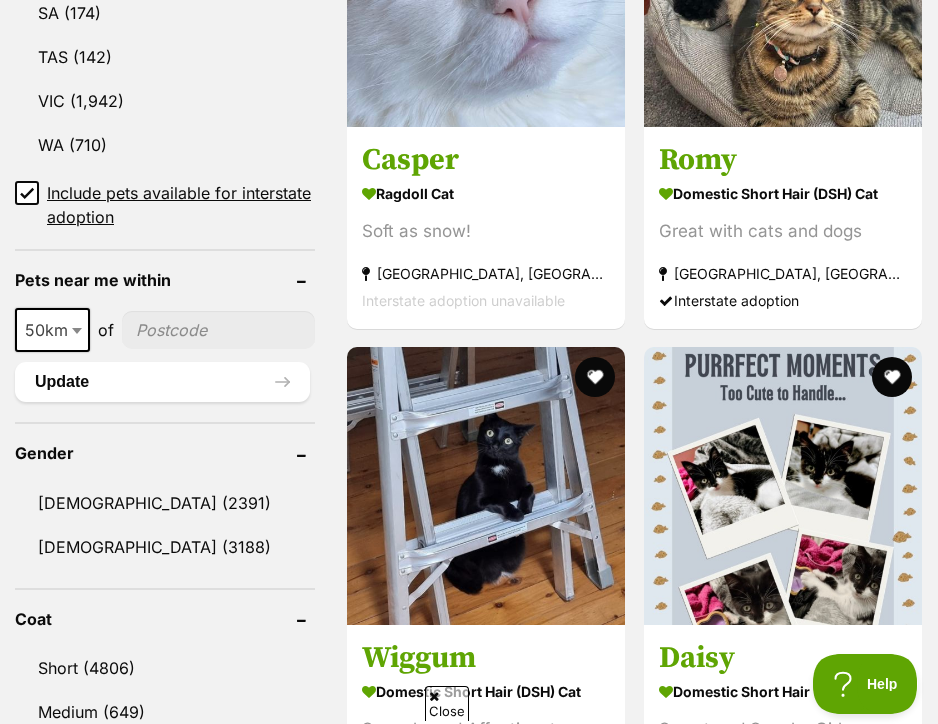 click on "50km" at bounding box center (52, 330) 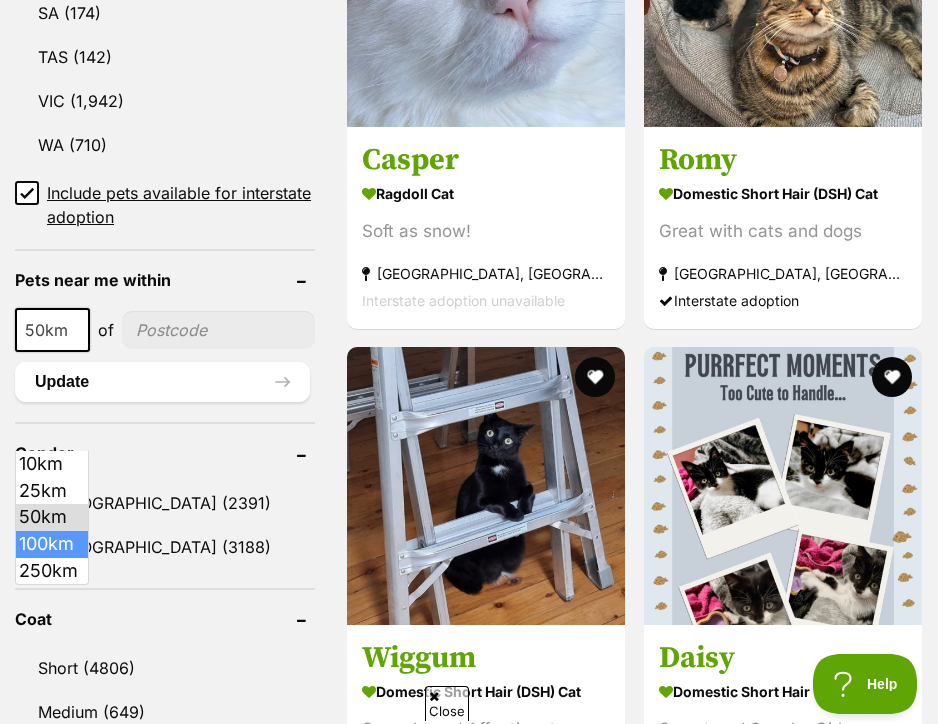 select on "100" 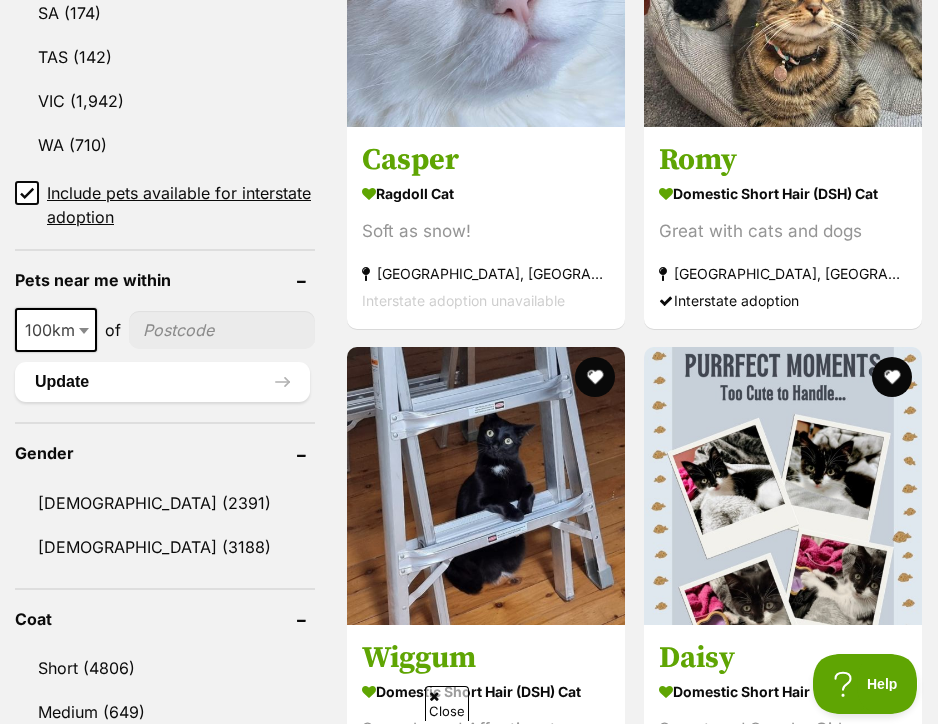 click at bounding box center (222, 330) 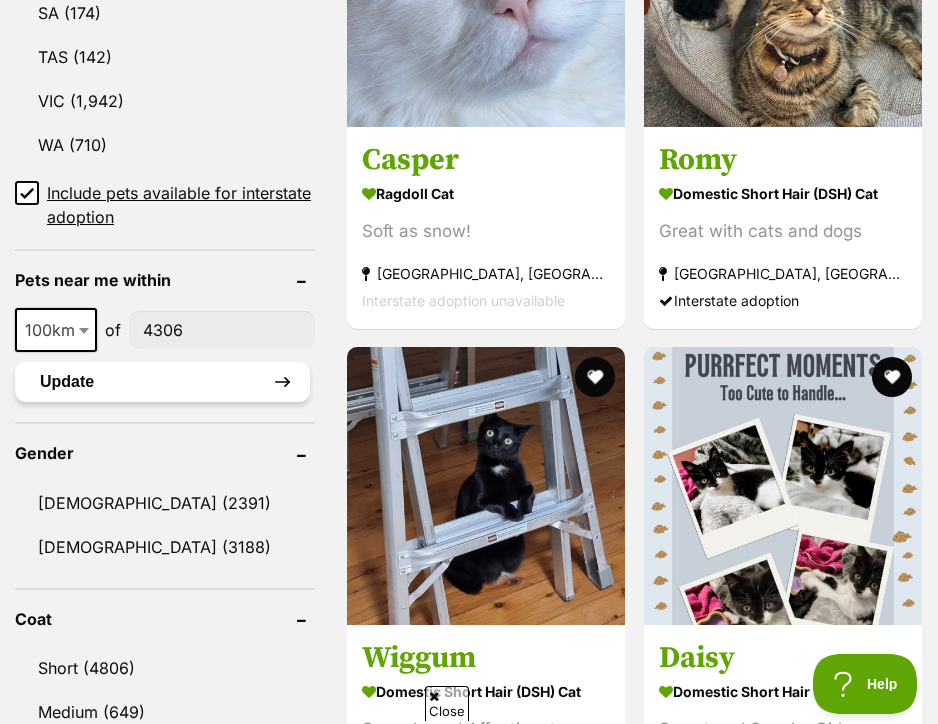 click on "Update" at bounding box center (162, 382) 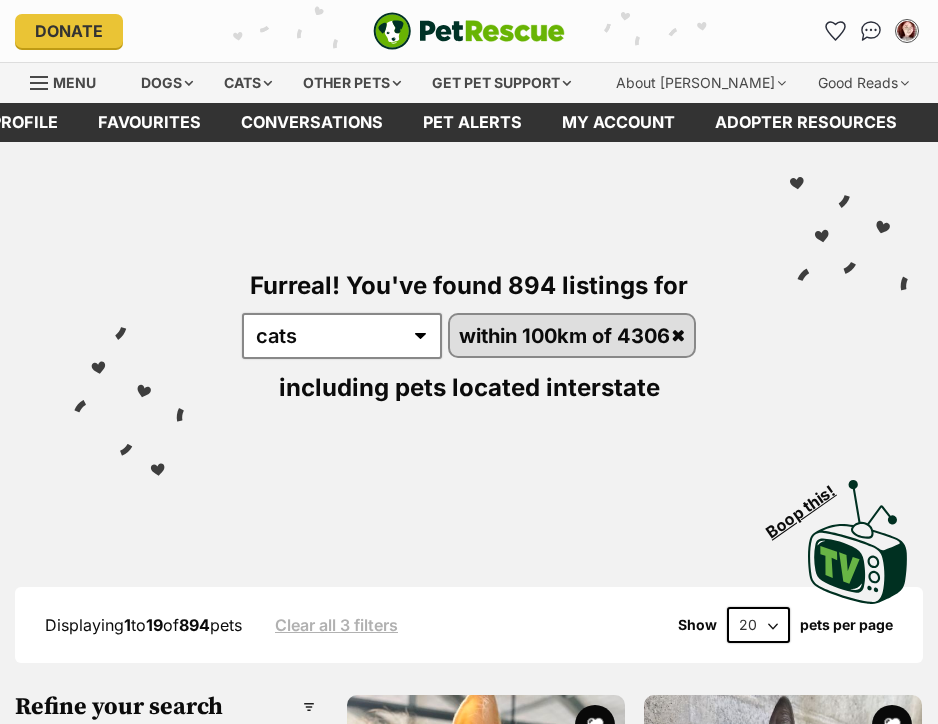 scroll, scrollTop: 0, scrollLeft: 0, axis: both 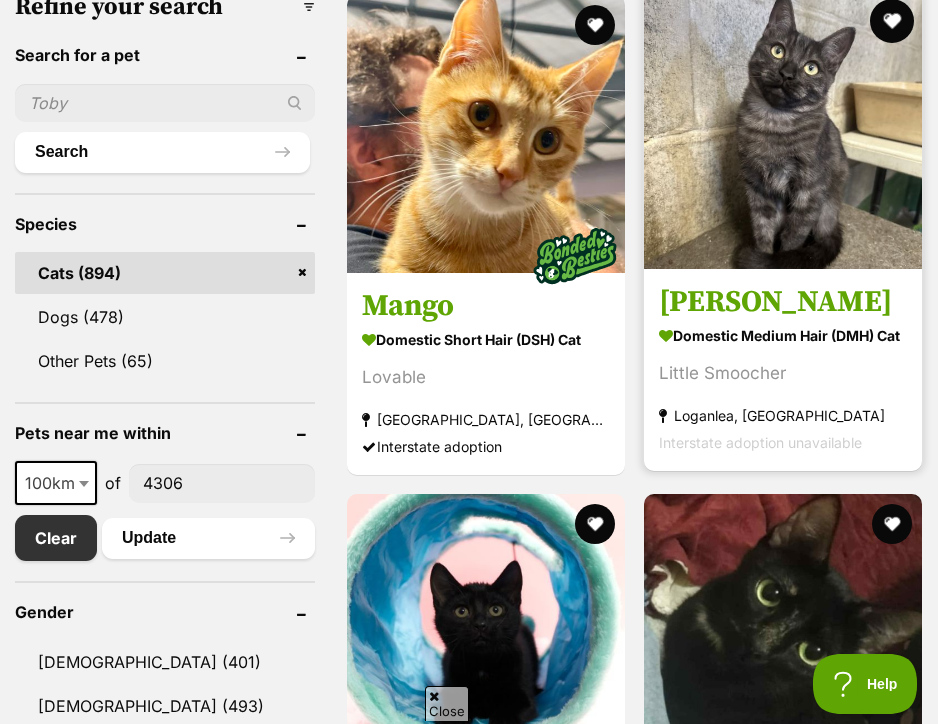 drag, startPoint x: 896, startPoint y: 12, endPoint x: 883, endPoint y: 40, distance: 30.870699 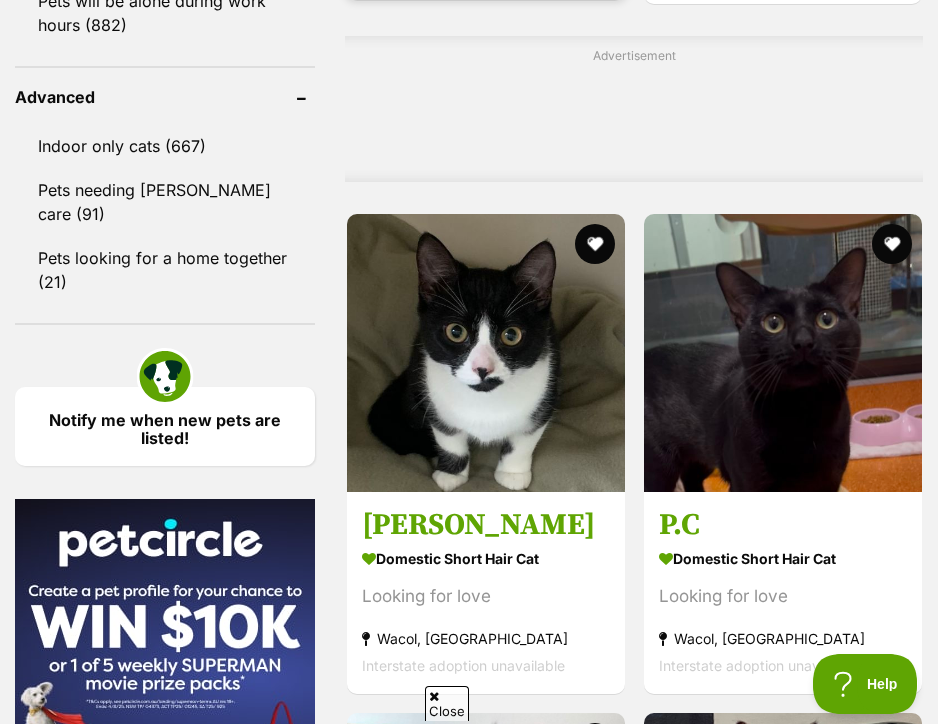 scroll, scrollTop: 2200, scrollLeft: 0, axis: vertical 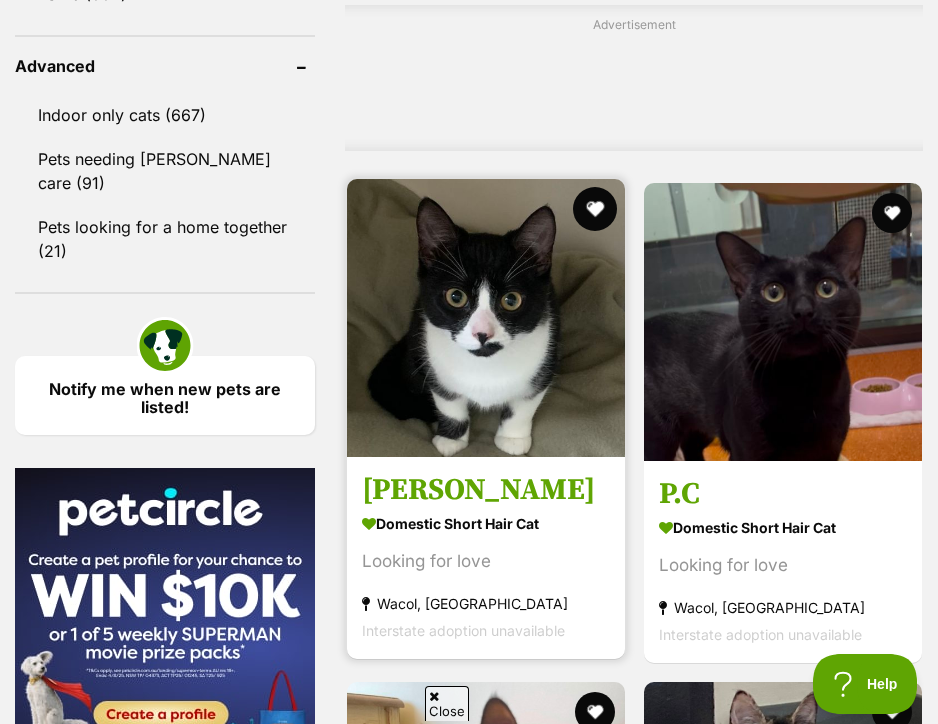 click at bounding box center [595, 209] 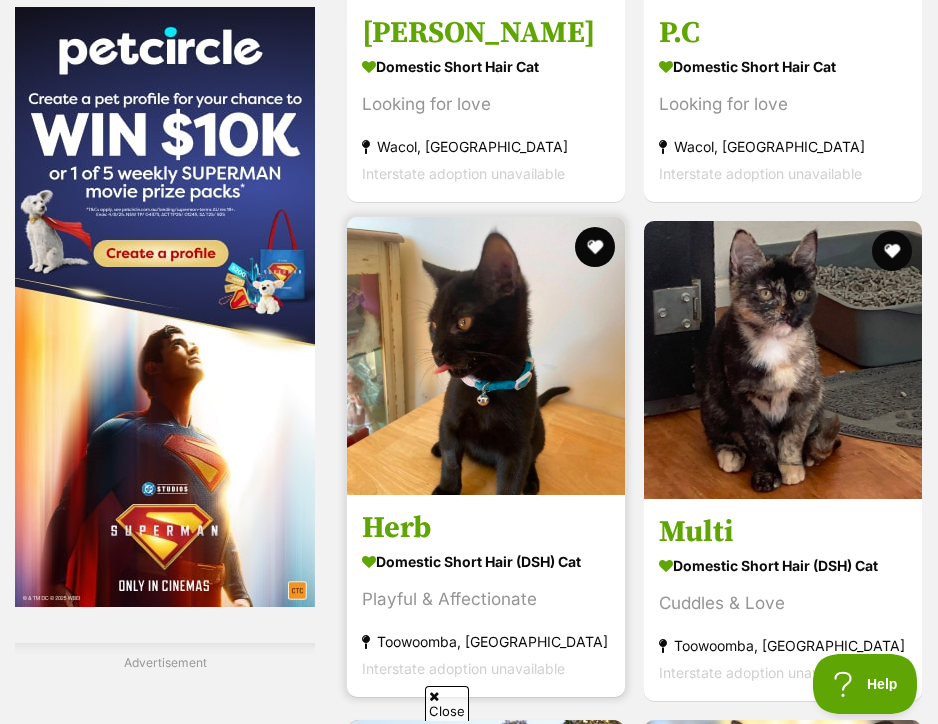 scroll, scrollTop: 2700, scrollLeft: 0, axis: vertical 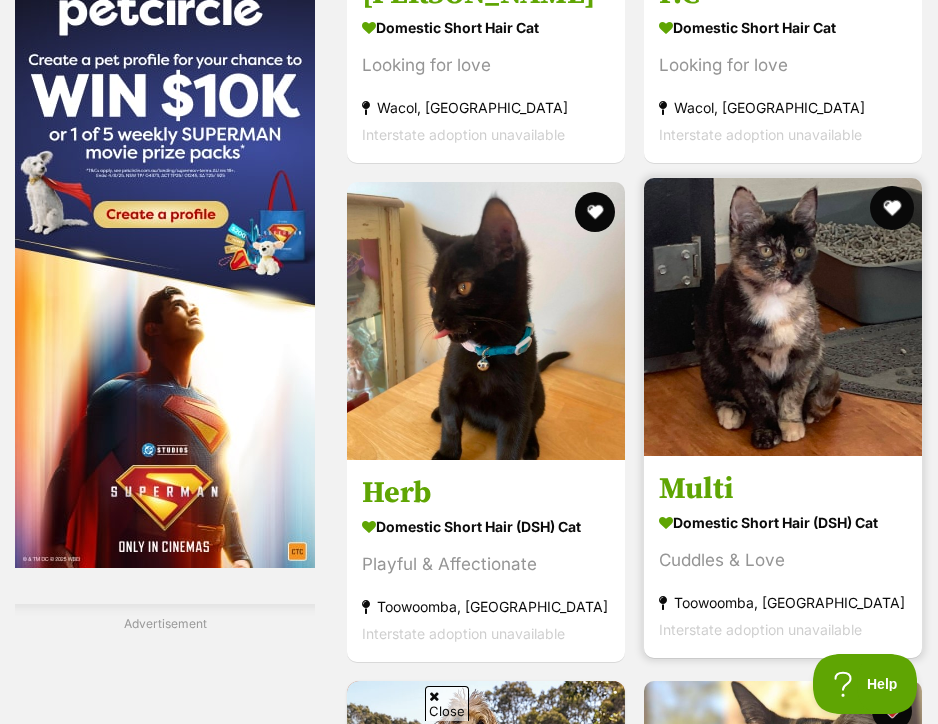 click at bounding box center [891, 208] 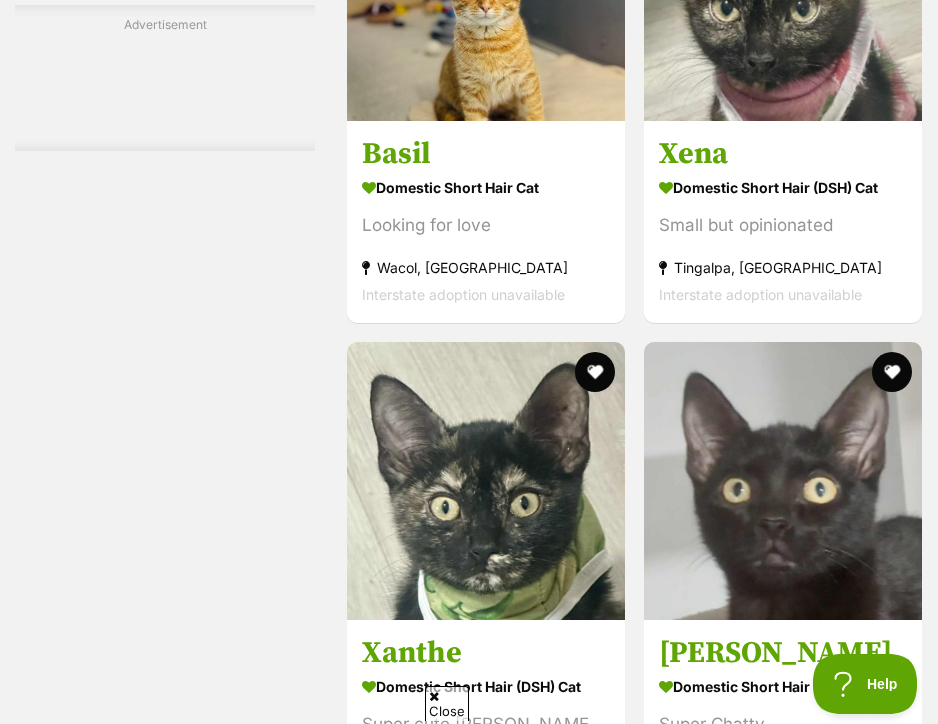 scroll, scrollTop: 4800, scrollLeft: 0, axis: vertical 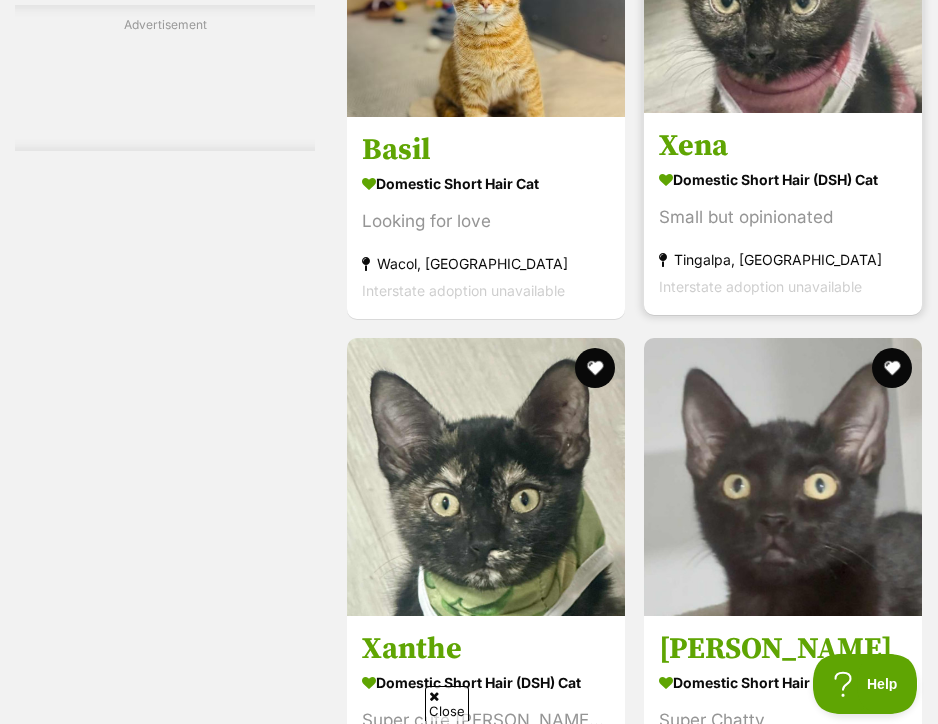 click at bounding box center (891, -135) 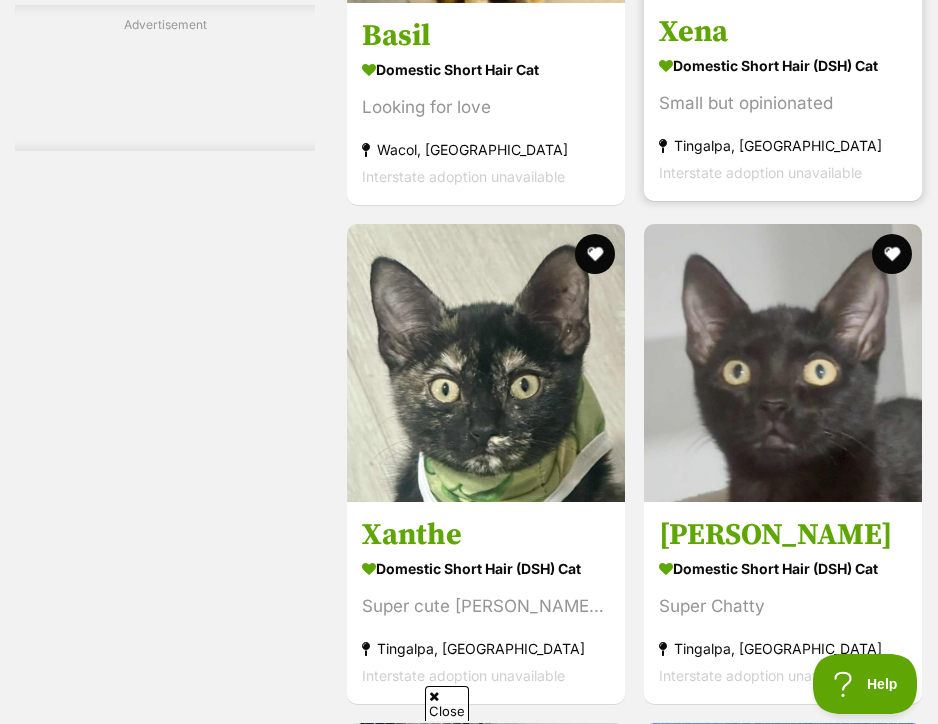 scroll, scrollTop: 5200, scrollLeft: 0, axis: vertical 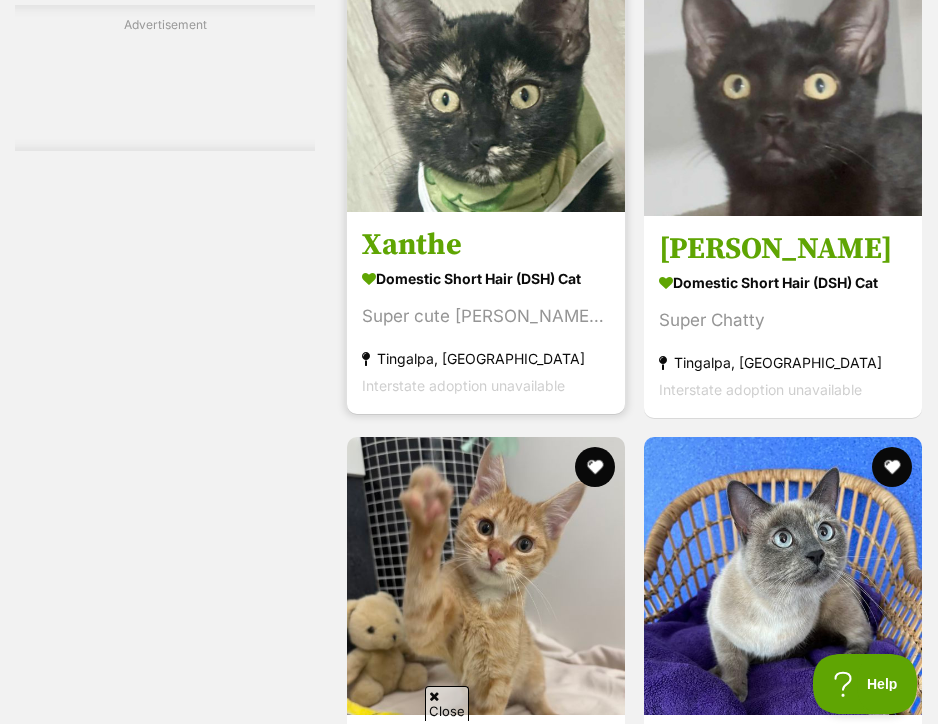 click at bounding box center (595, -36) 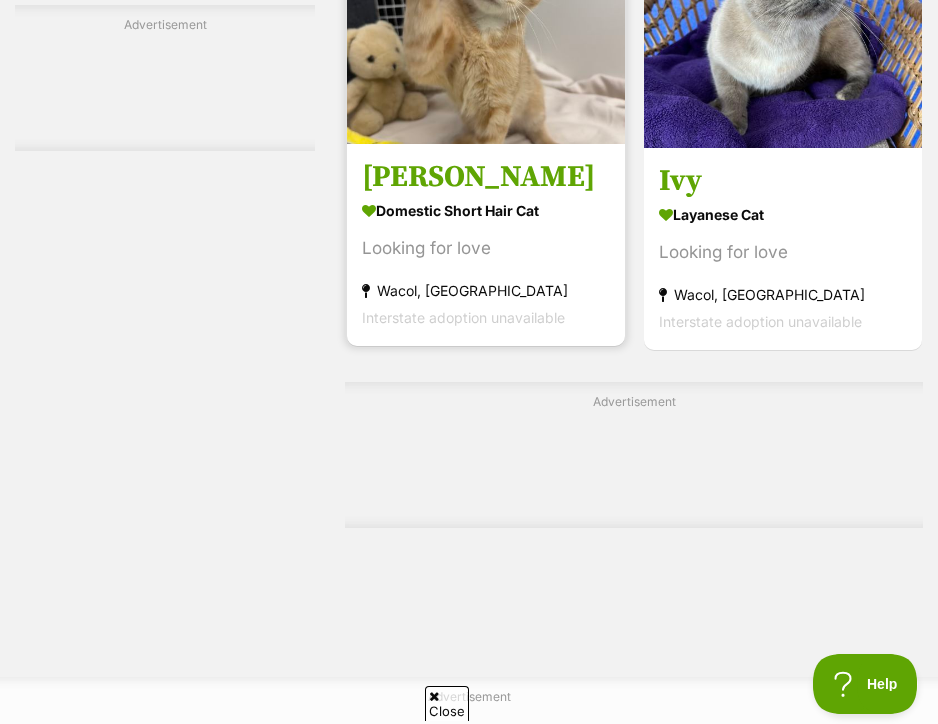 scroll, scrollTop: 5800, scrollLeft: 0, axis: vertical 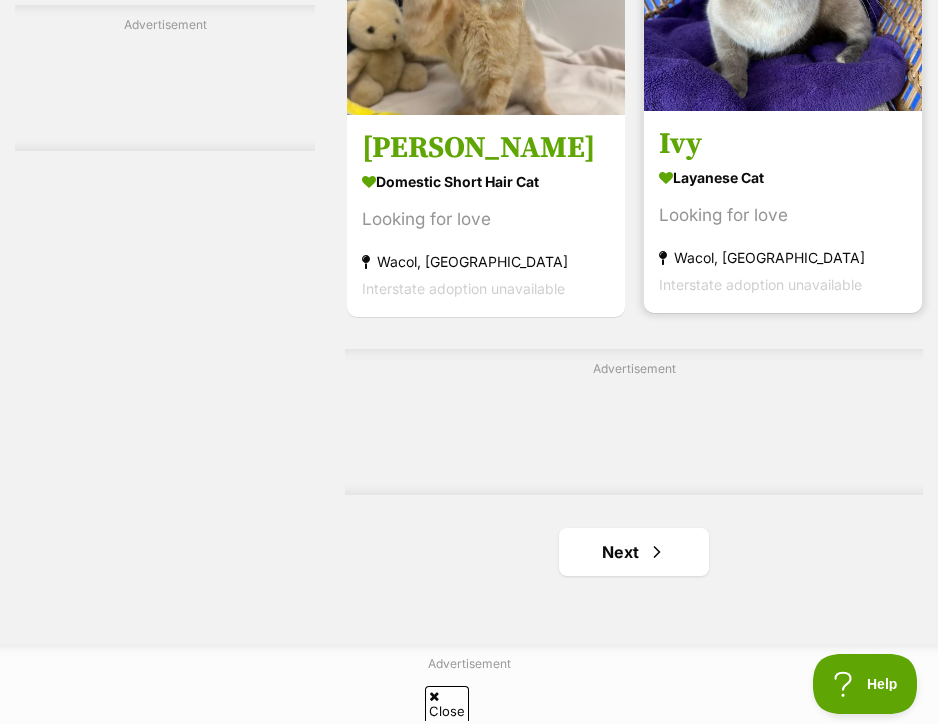 click at bounding box center (891, -137) 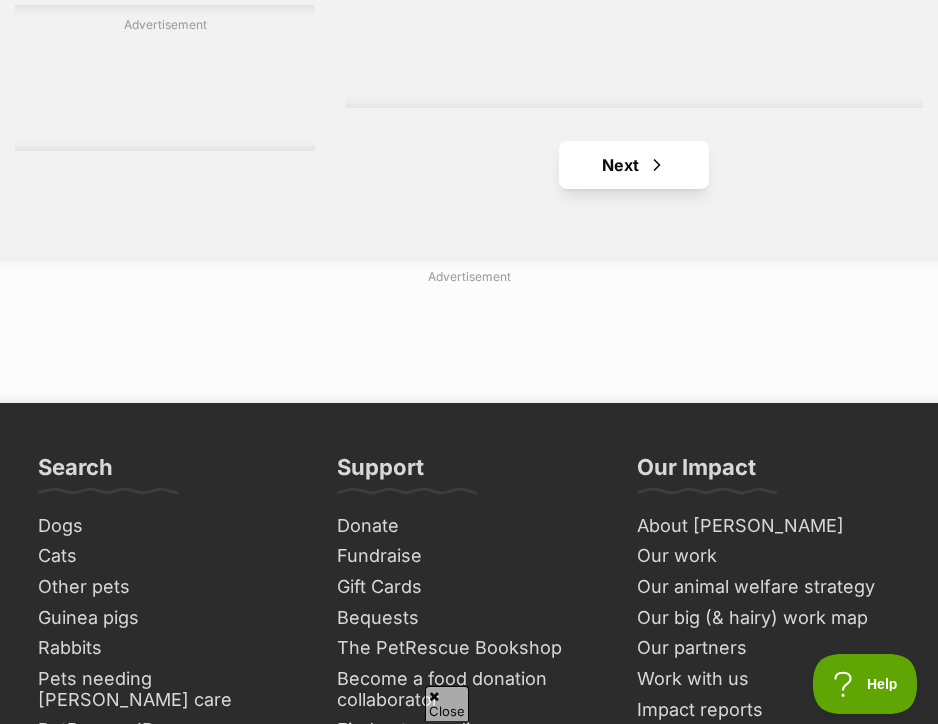 scroll, scrollTop: 6400, scrollLeft: 0, axis: vertical 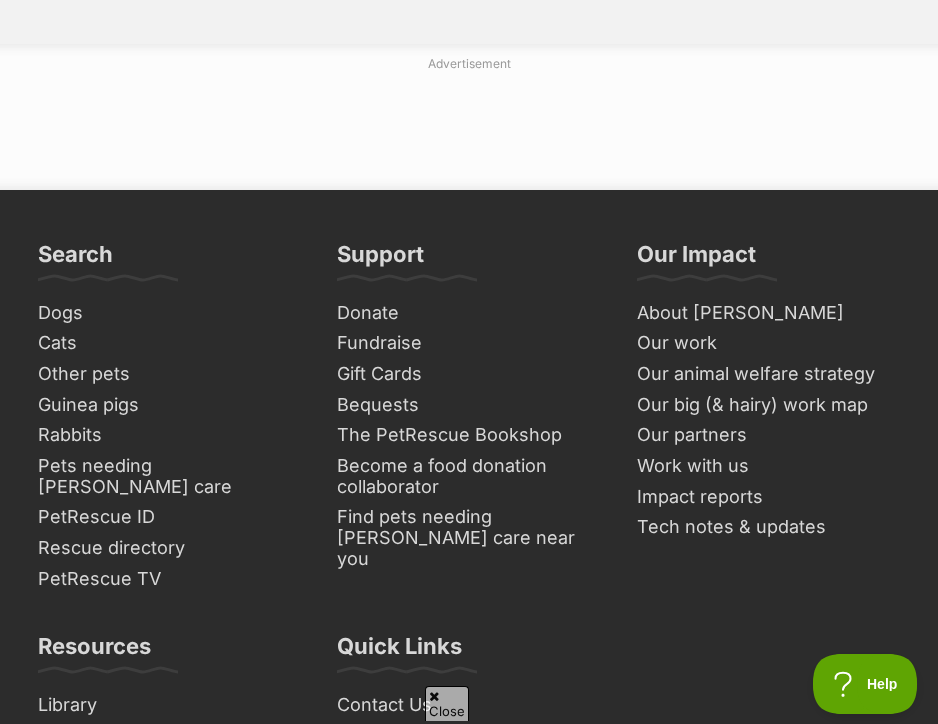 click on "Next" at bounding box center (634, -48) 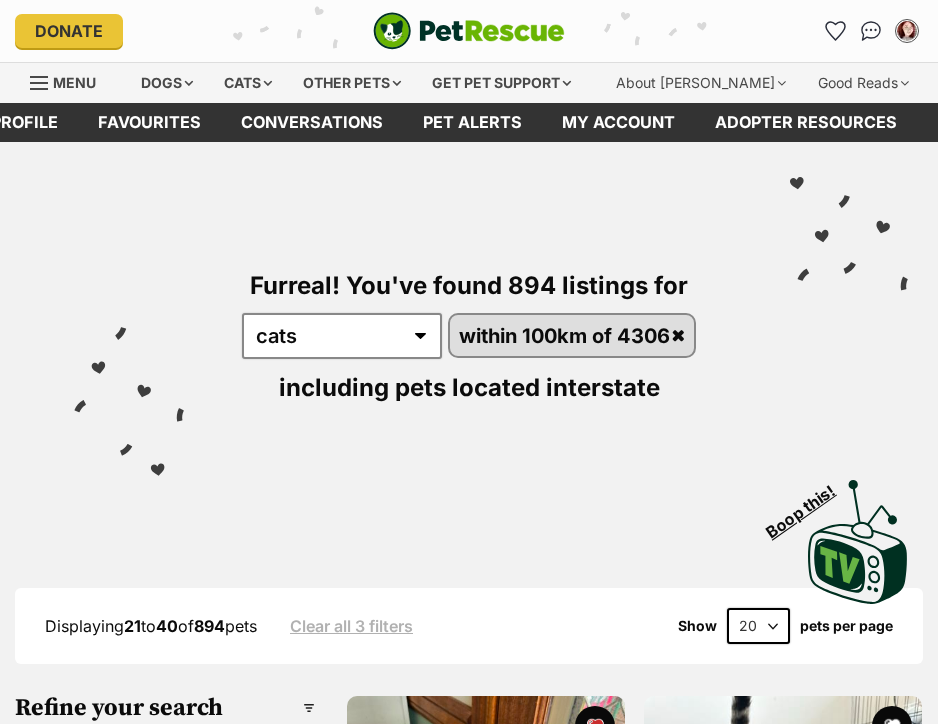 scroll, scrollTop: 0, scrollLeft: 0, axis: both 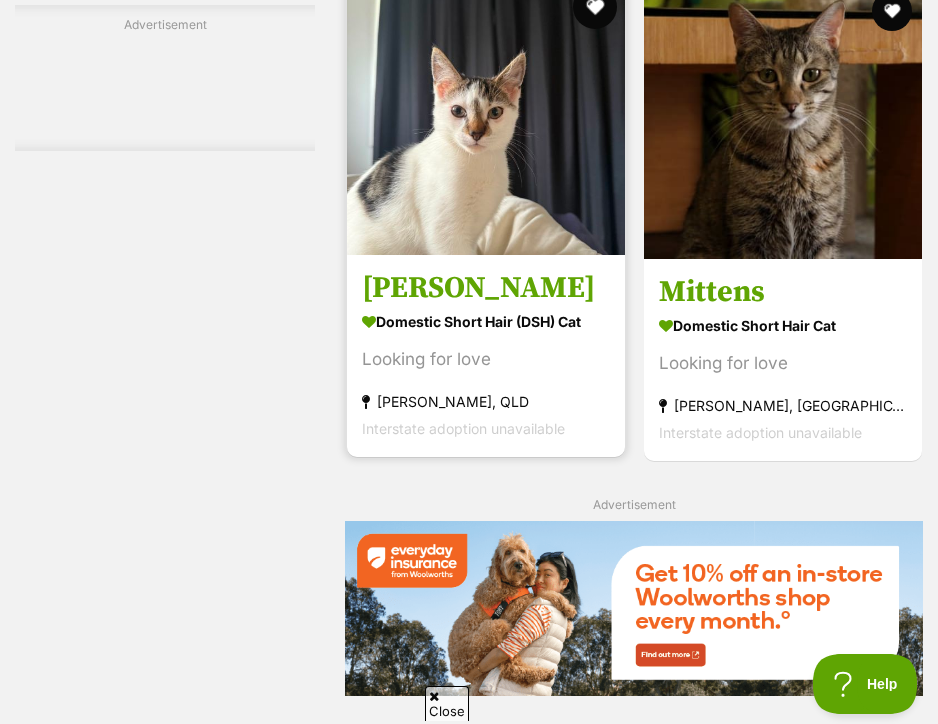 click at bounding box center (595, 7) 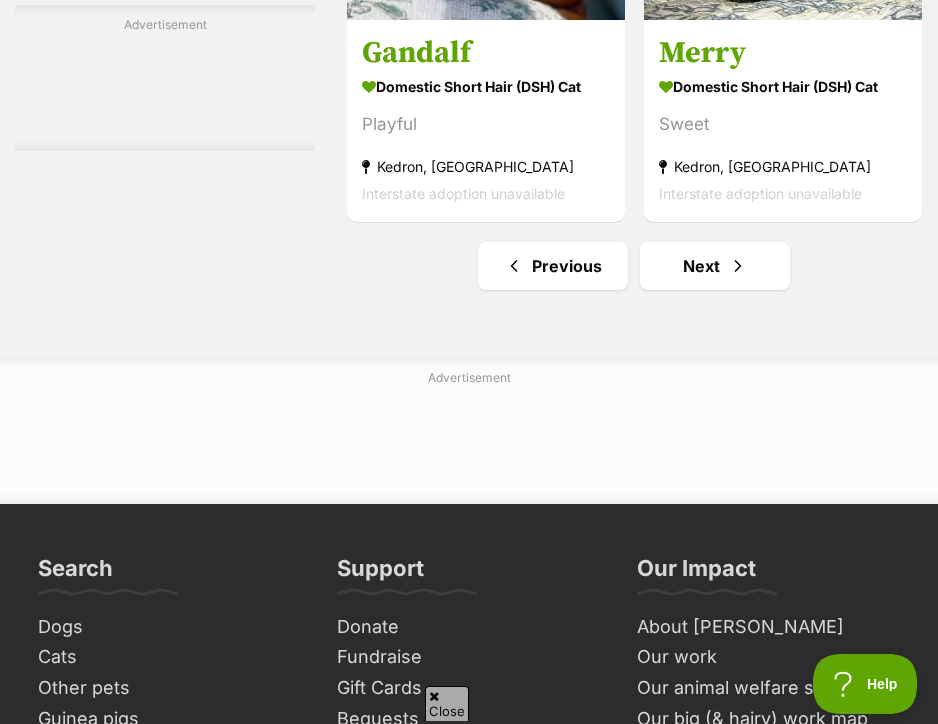 scroll, scrollTop: 6100, scrollLeft: 0, axis: vertical 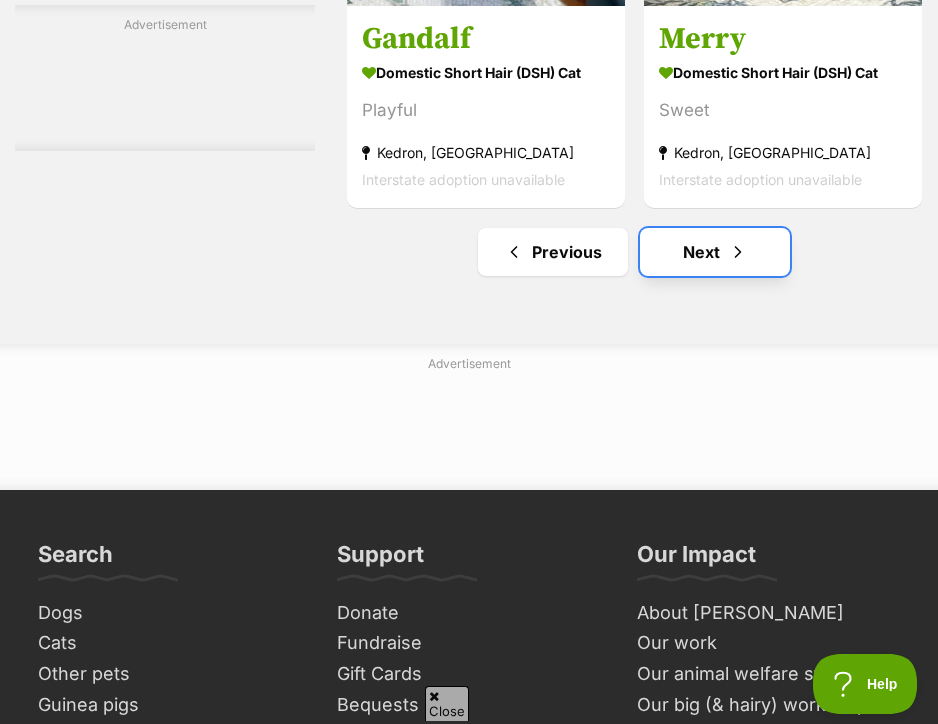 click on "Next" at bounding box center (715, 252) 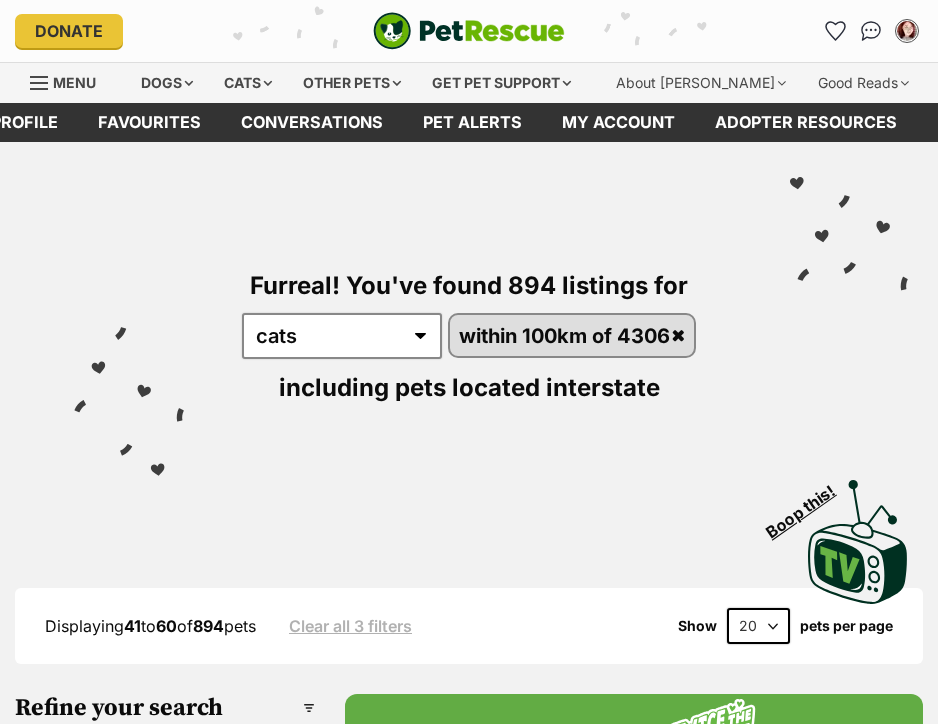 scroll, scrollTop: 0, scrollLeft: 0, axis: both 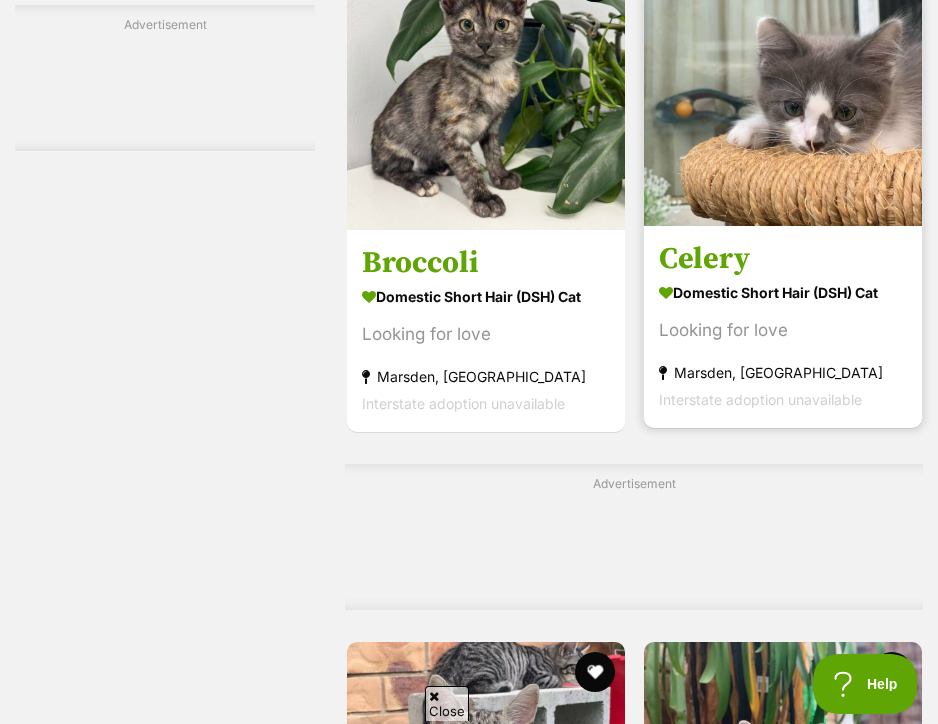 click at bounding box center [891, -22] 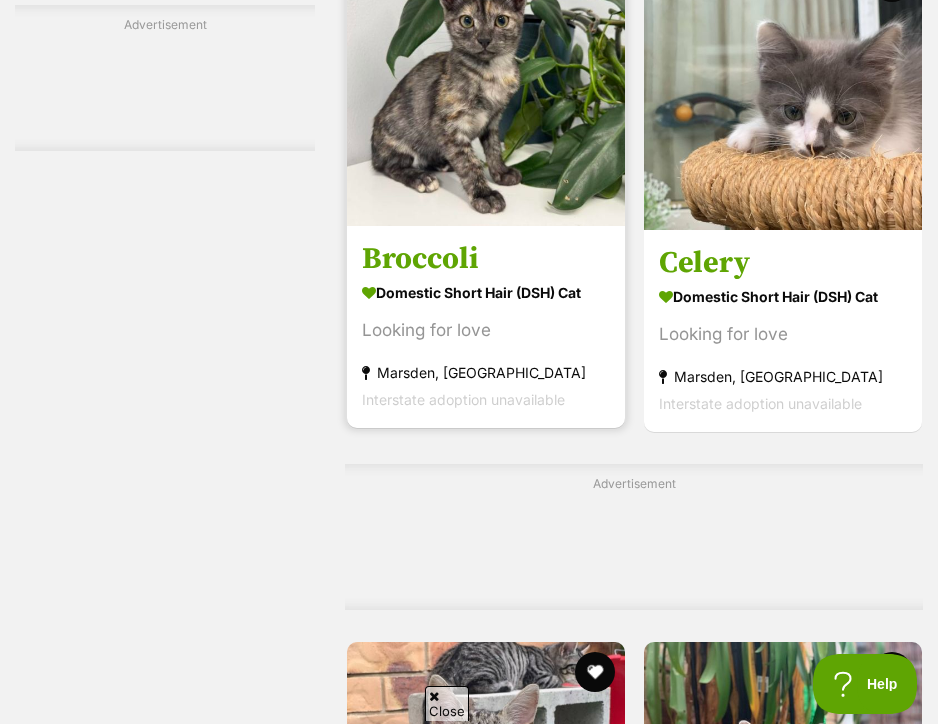 click at bounding box center (595, -22) 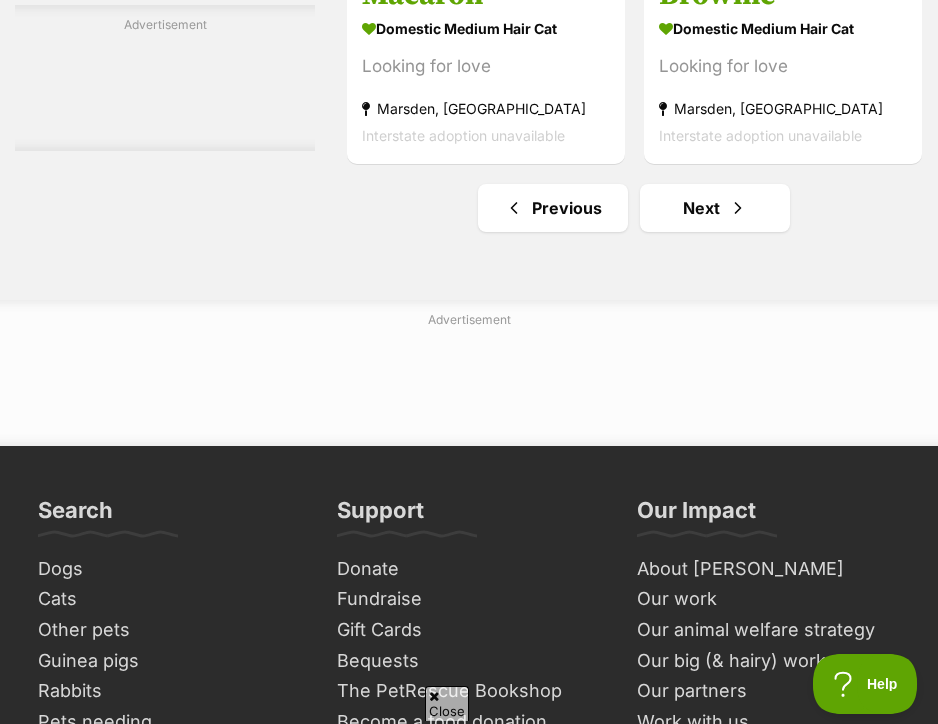 scroll, scrollTop: 6400, scrollLeft: 0, axis: vertical 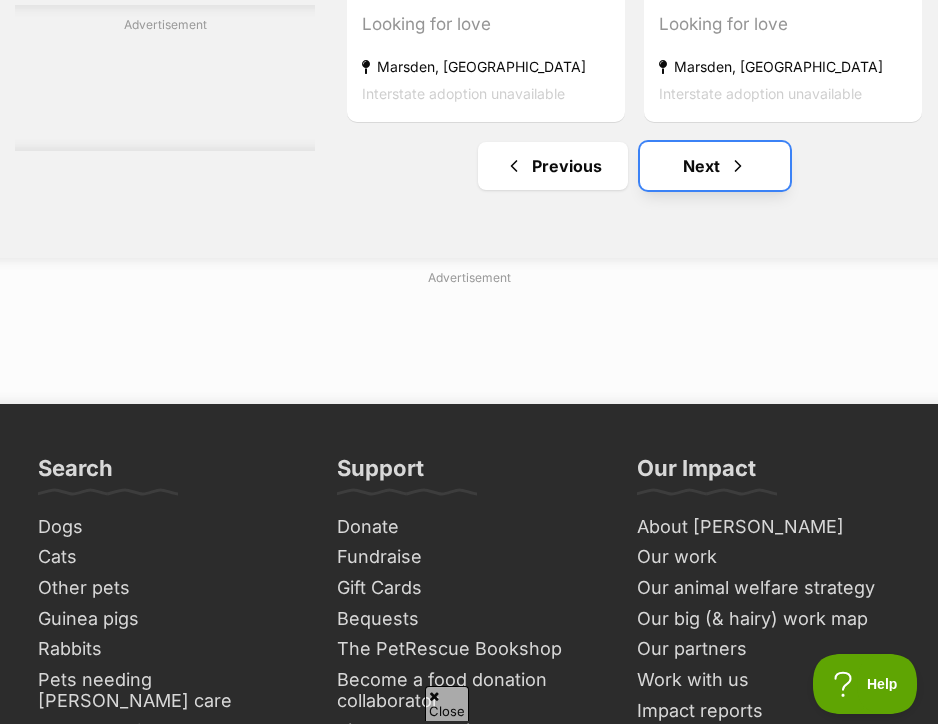 click on "Next" at bounding box center [715, 166] 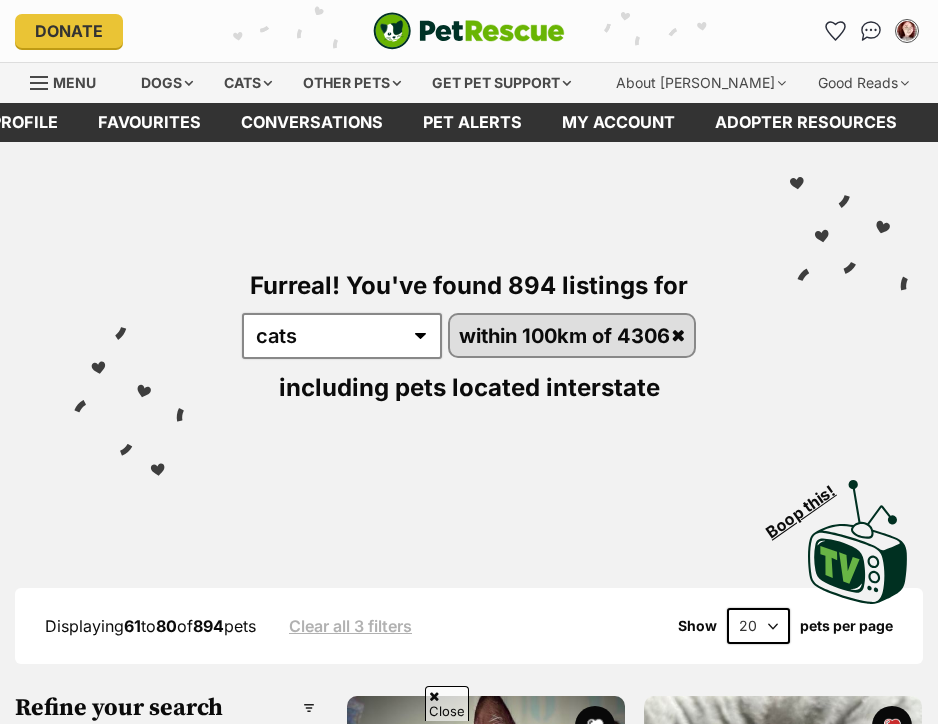 scroll, scrollTop: 500, scrollLeft: 0, axis: vertical 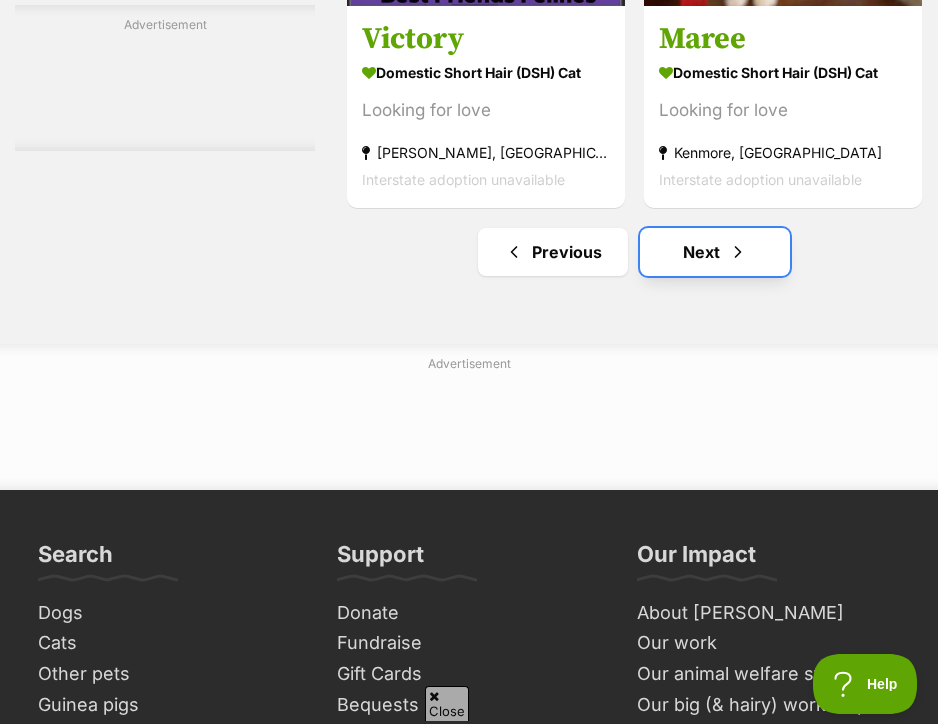click on "Next" at bounding box center [715, 252] 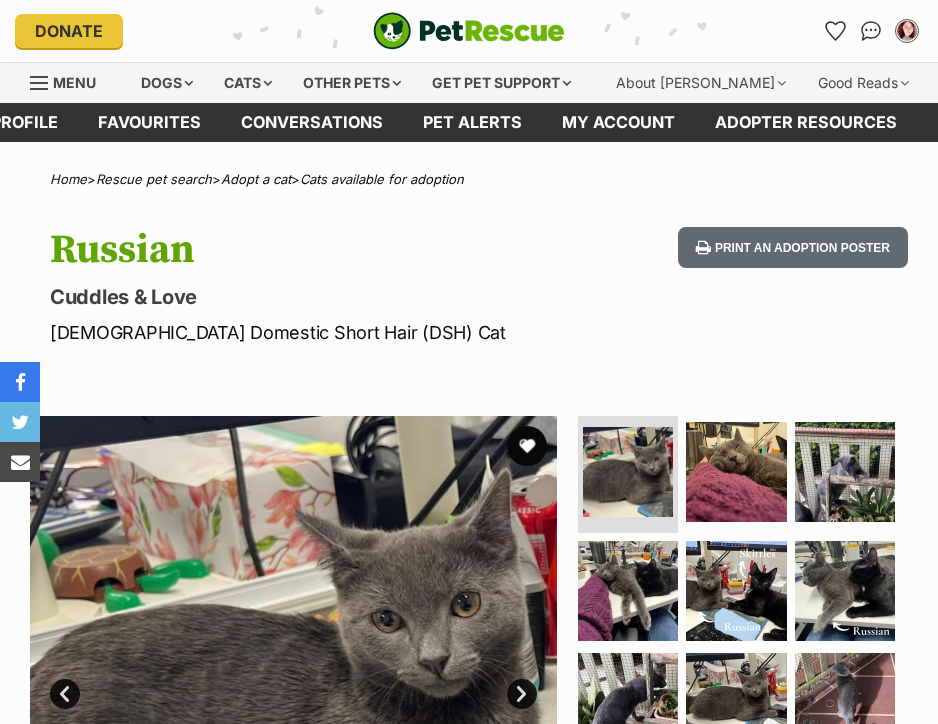 scroll, scrollTop: 0, scrollLeft: 0, axis: both 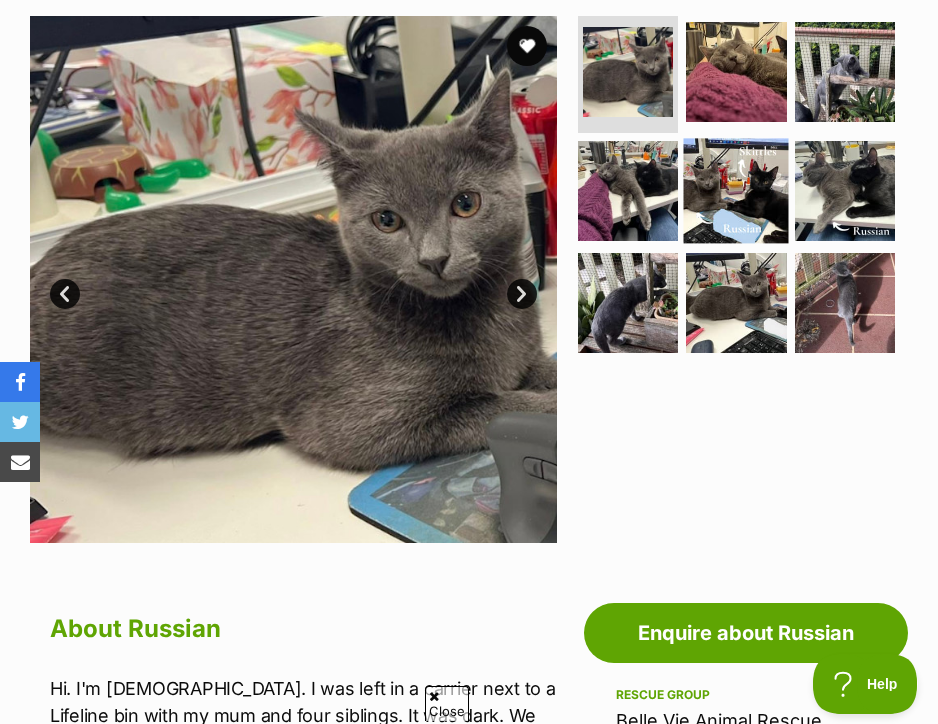 click at bounding box center (736, 190) 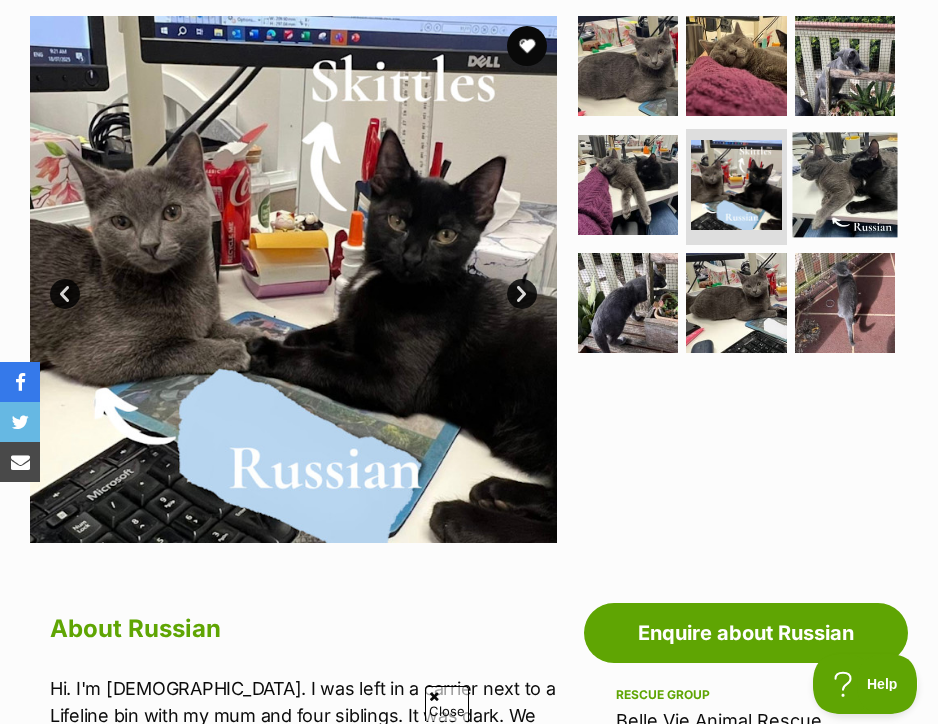 click at bounding box center (844, 184) 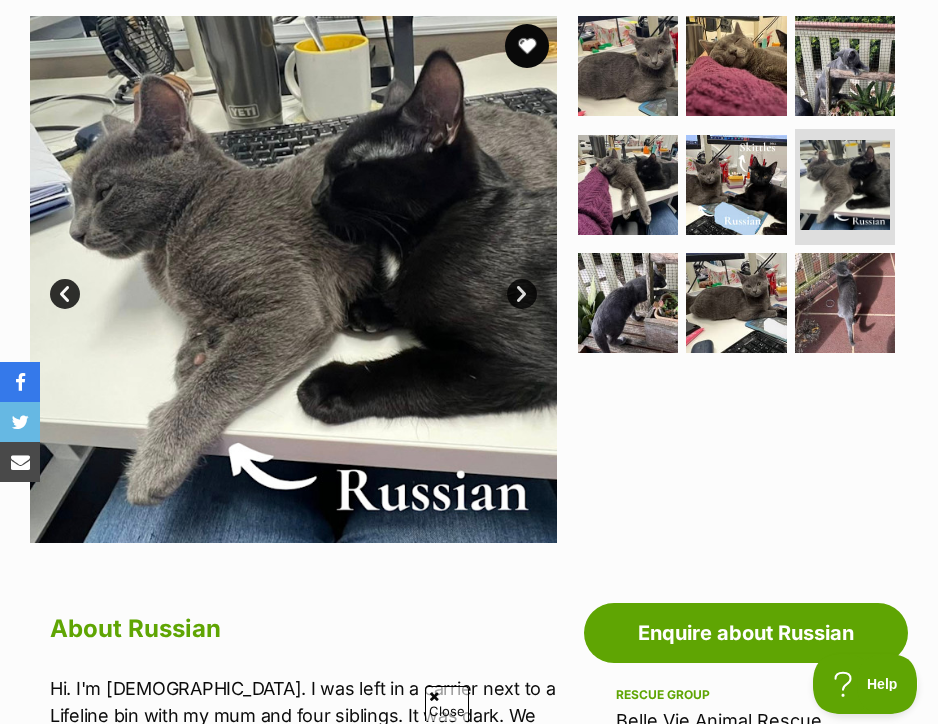 click at bounding box center [527, 46] 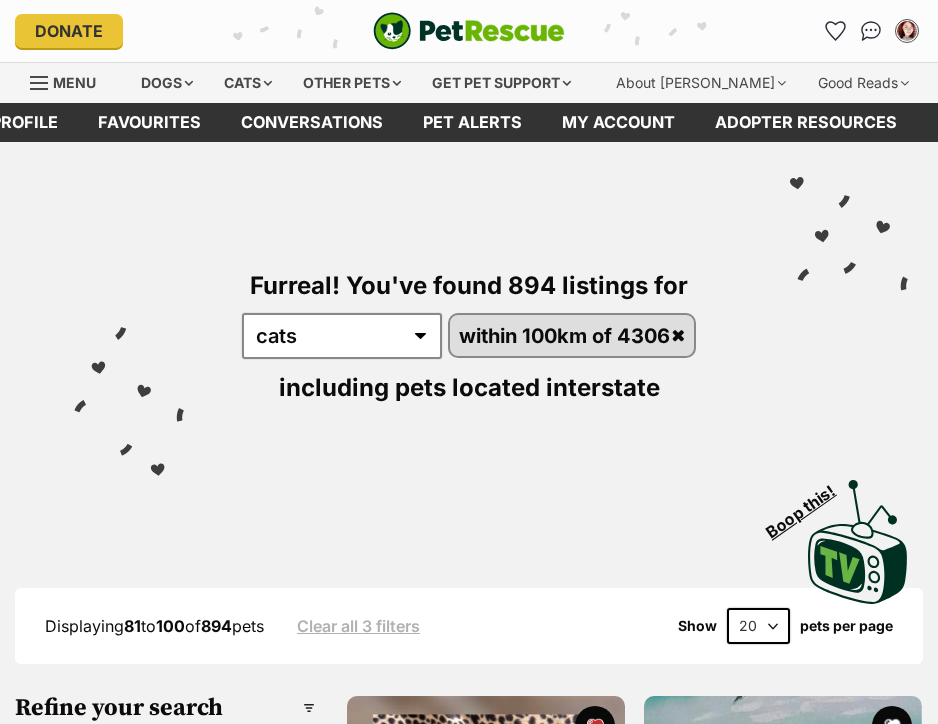 scroll, scrollTop: 500, scrollLeft: 0, axis: vertical 